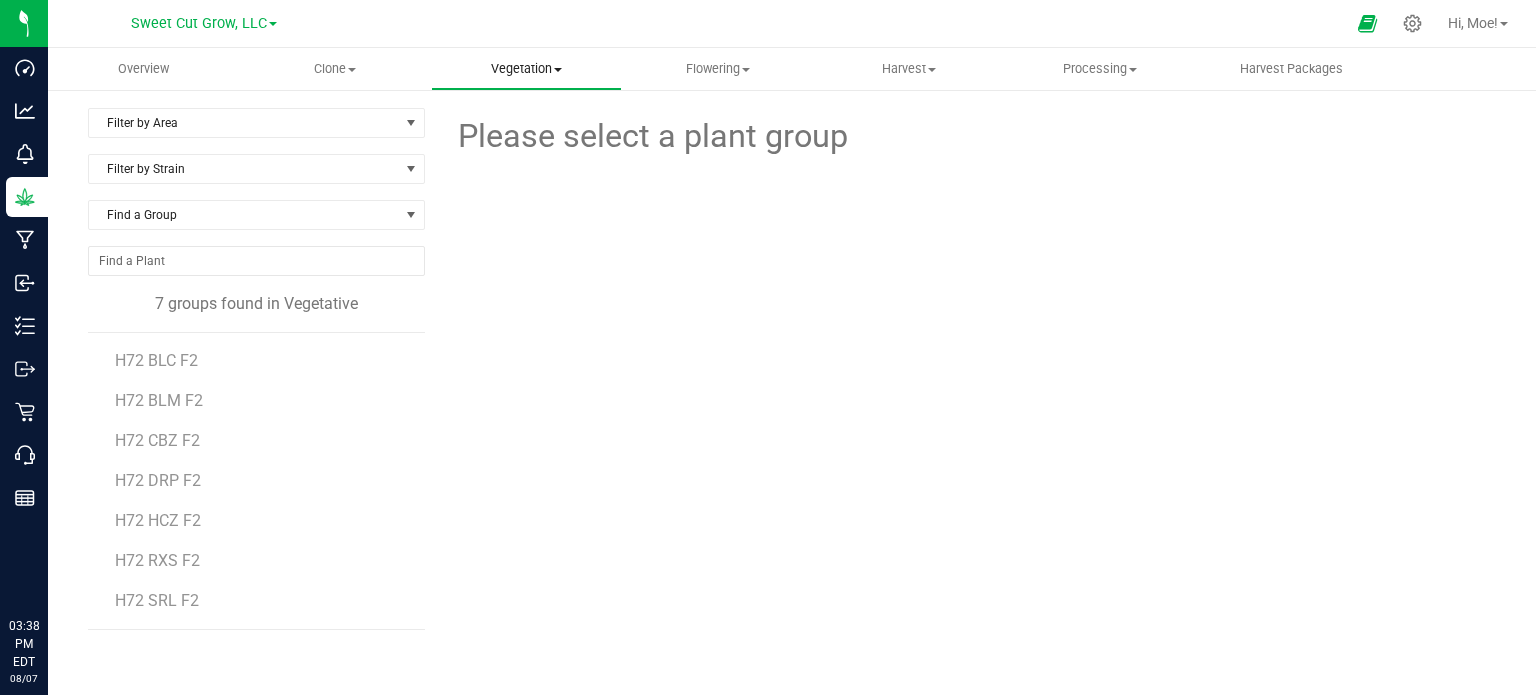 scroll, scrollTop: 0, scrollLeft: 0, axis: both 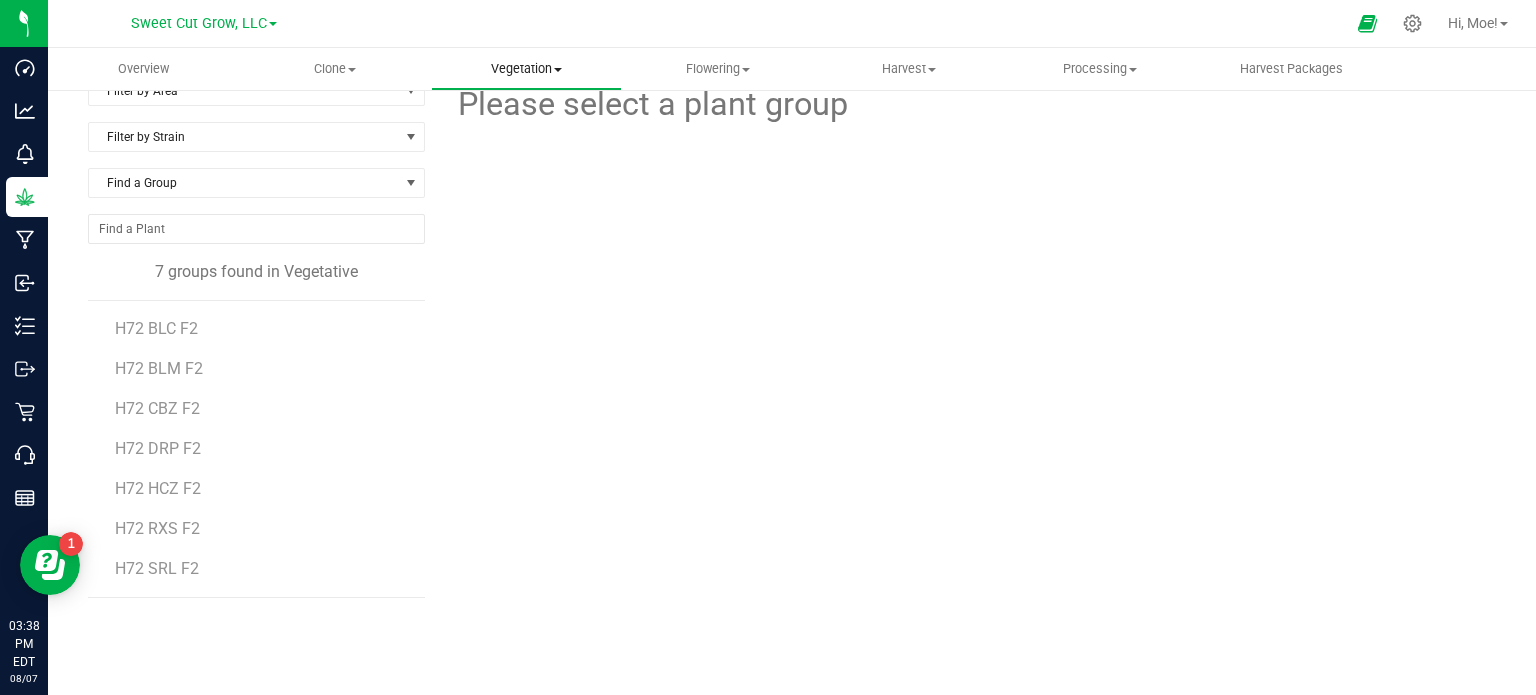 click on "Vegetation" at bounding box center (526, 69) 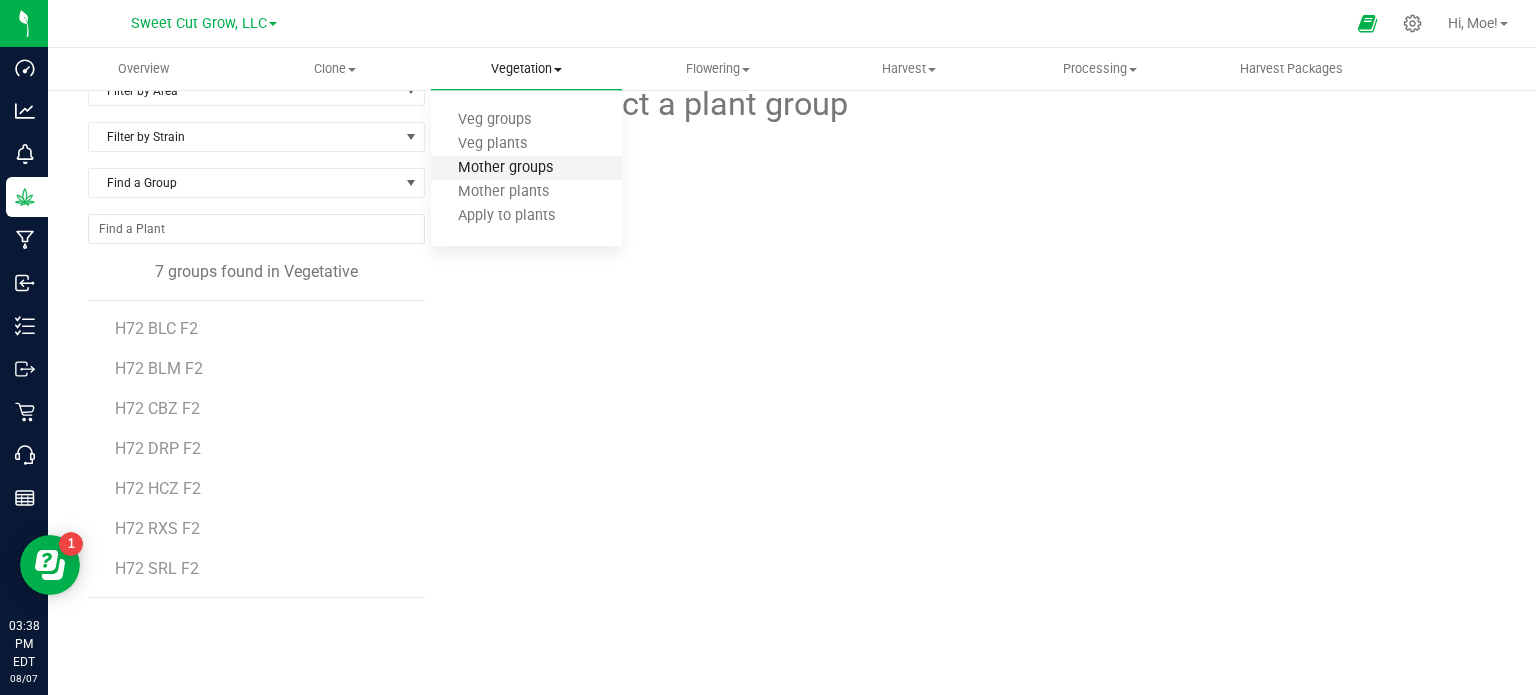 click on "Mother groups" at bounding box center (505, 168) 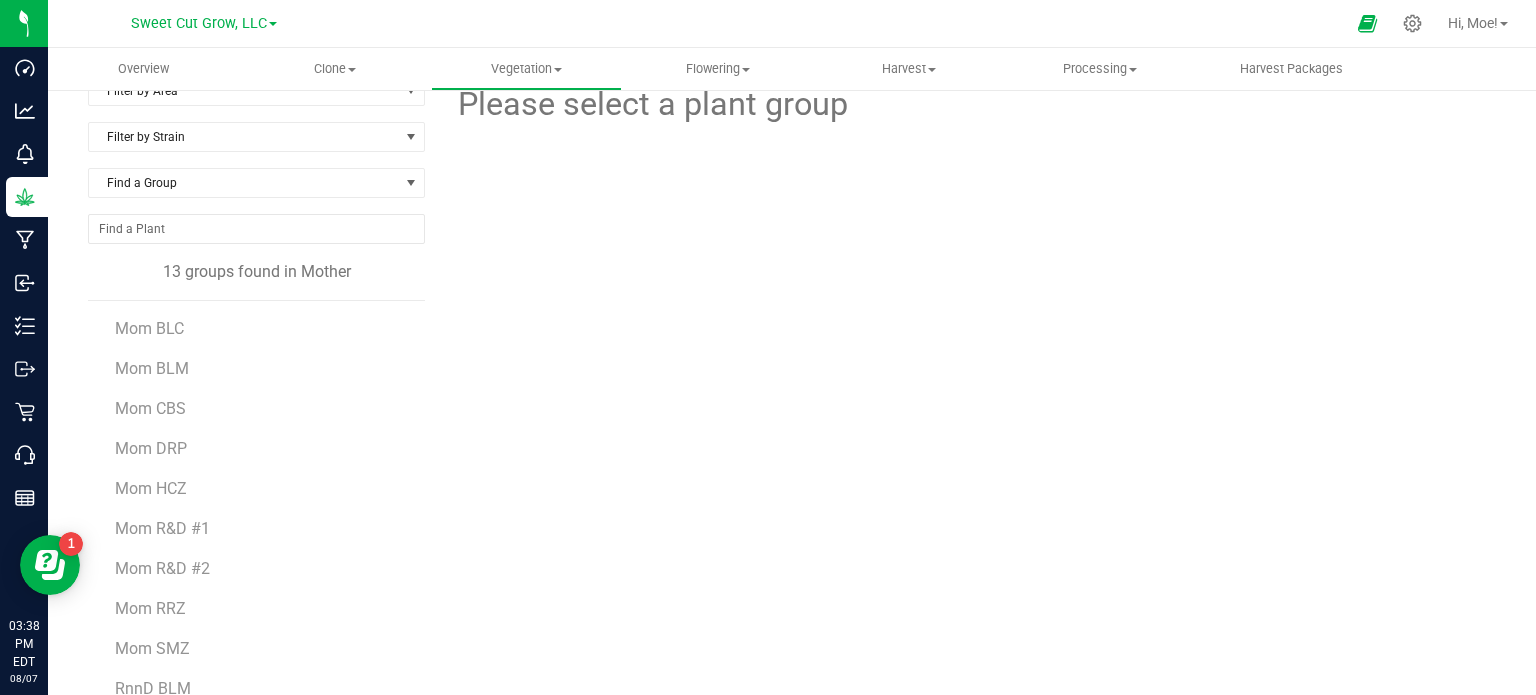 click on "Please select a plant group" at bounding box center [968, 439] 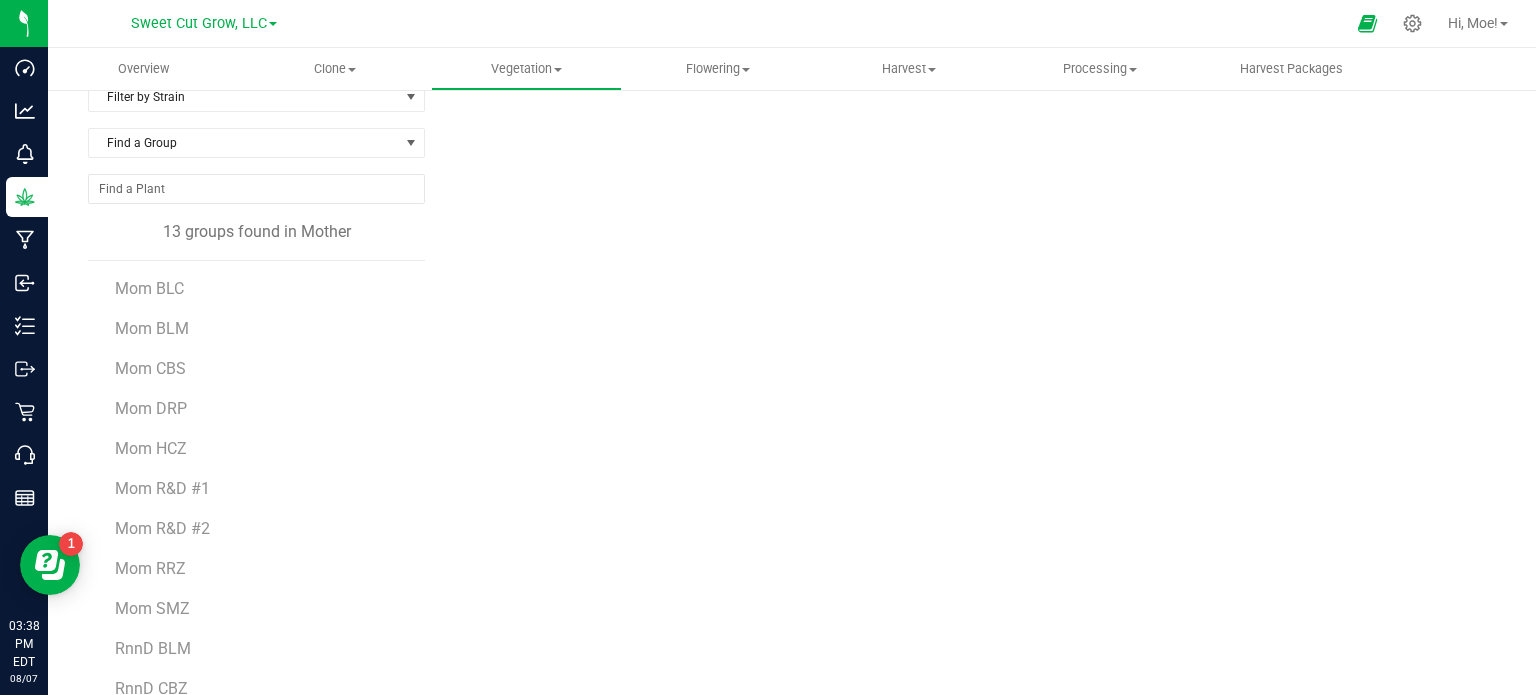 scroll, scrollTop: 112, scrollLeft: 0, axis: vertical 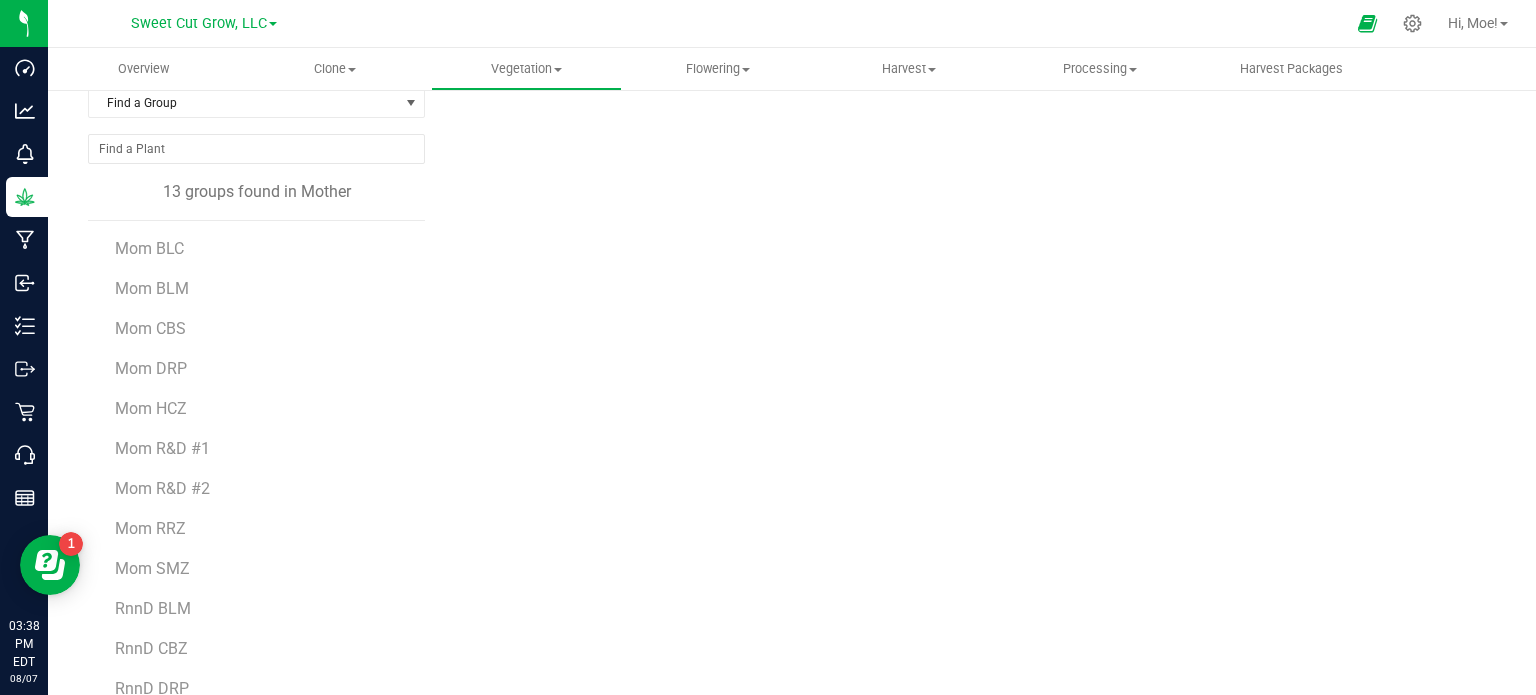 click on "Please select a plant group" at bounding box center (968, 359) 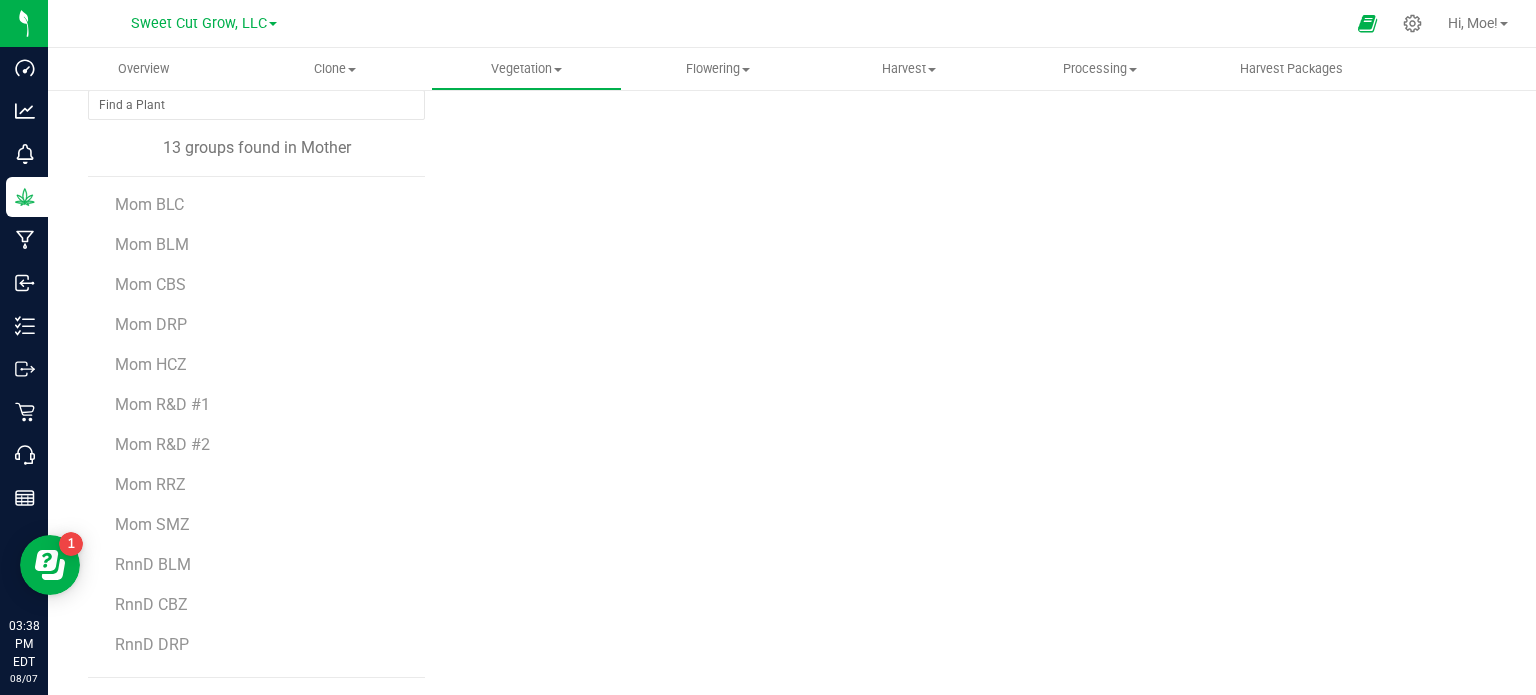scroll, scrollTop: 156, scrollLeft: 0, axis: vertical 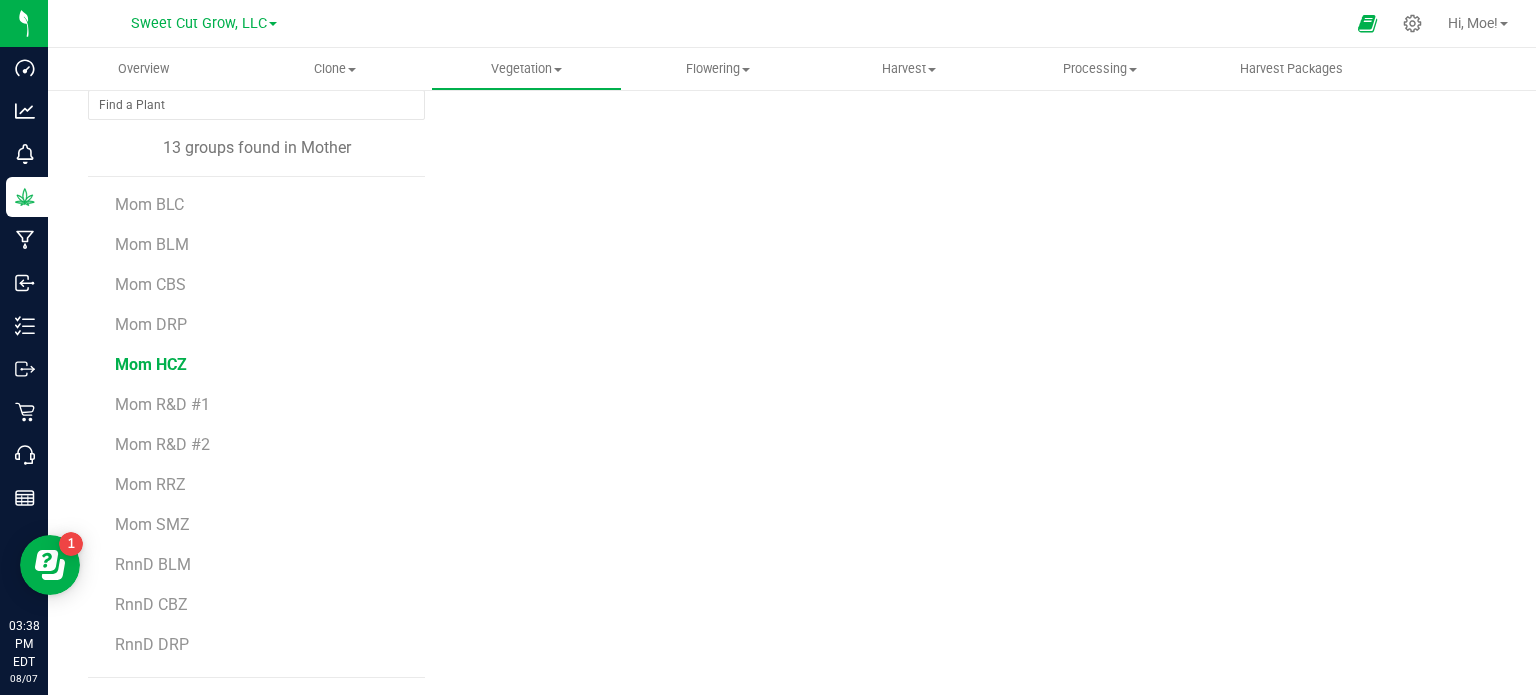 click on "Mom HCZ" at bounding box center [151, 364] 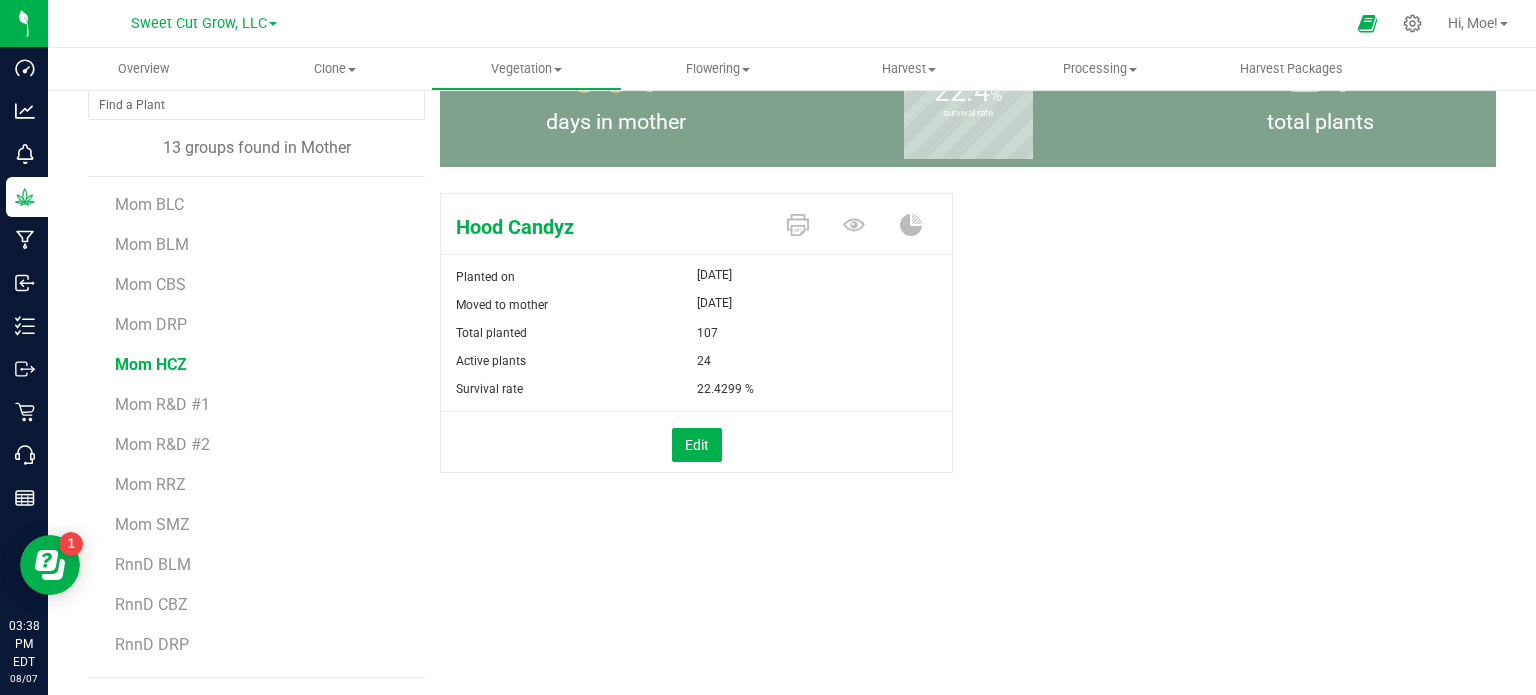 click on "Hood Candyz
Planted on
[DATE]
Moved to mother
[DATE]
Total planted
107
Active plants
24" at bounding box center [968, 354] 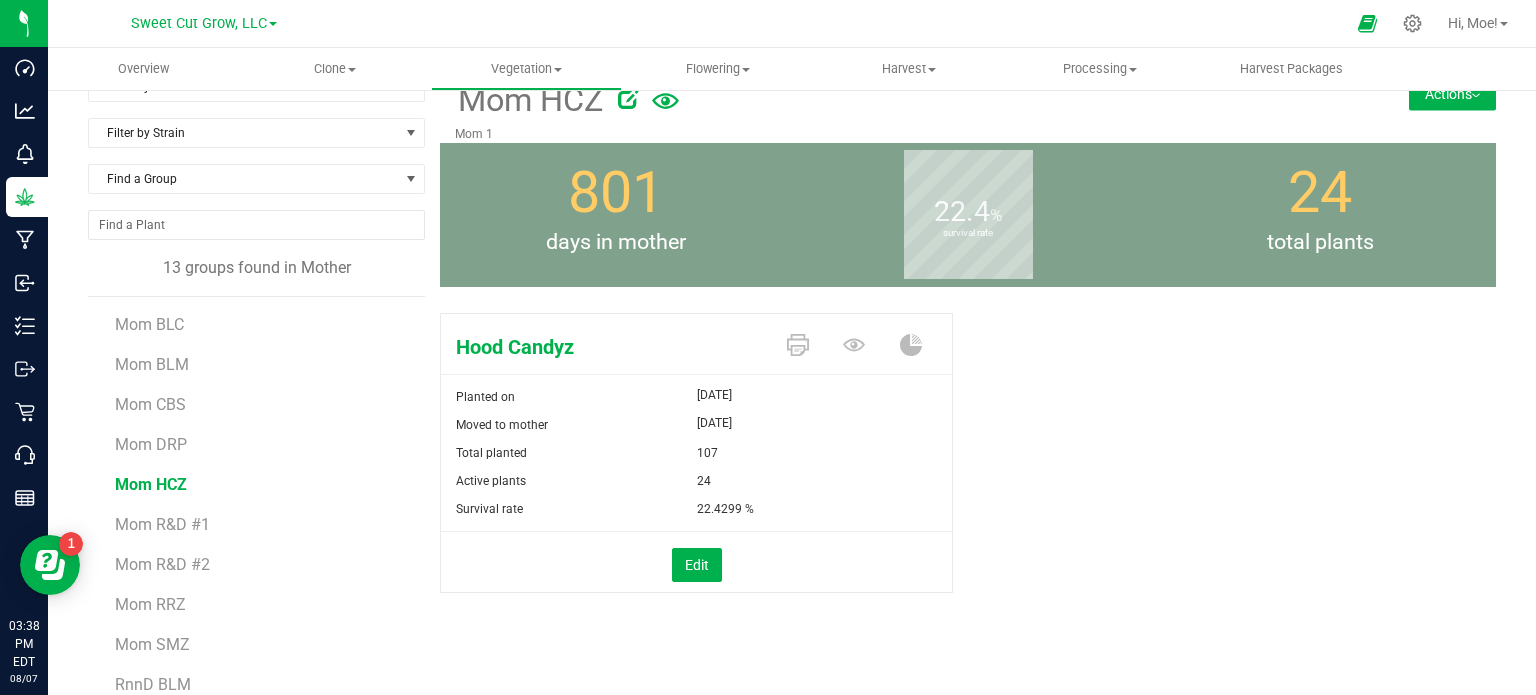 scroll, scrollTop: 0, scrollLeft: 0, axis: both 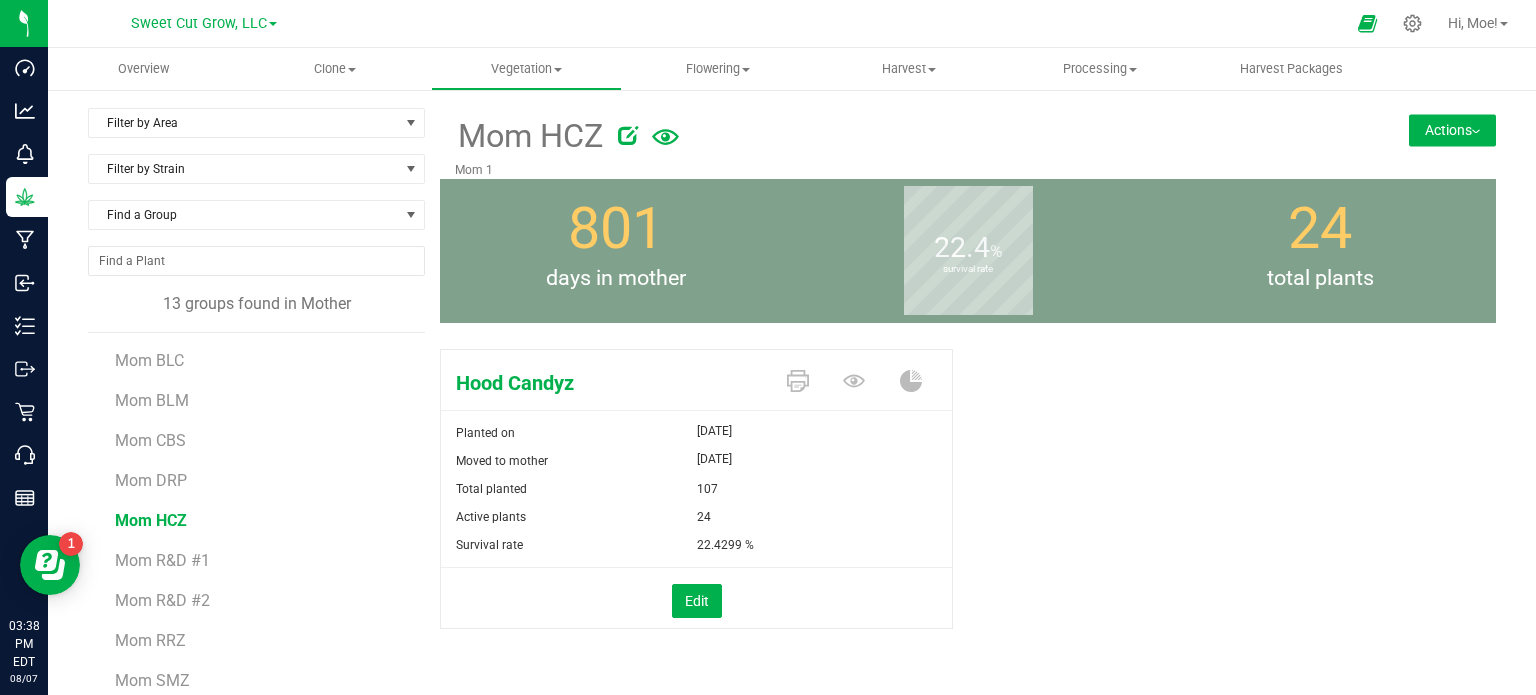 click on "Actions" at bounding box center [1452, 130] 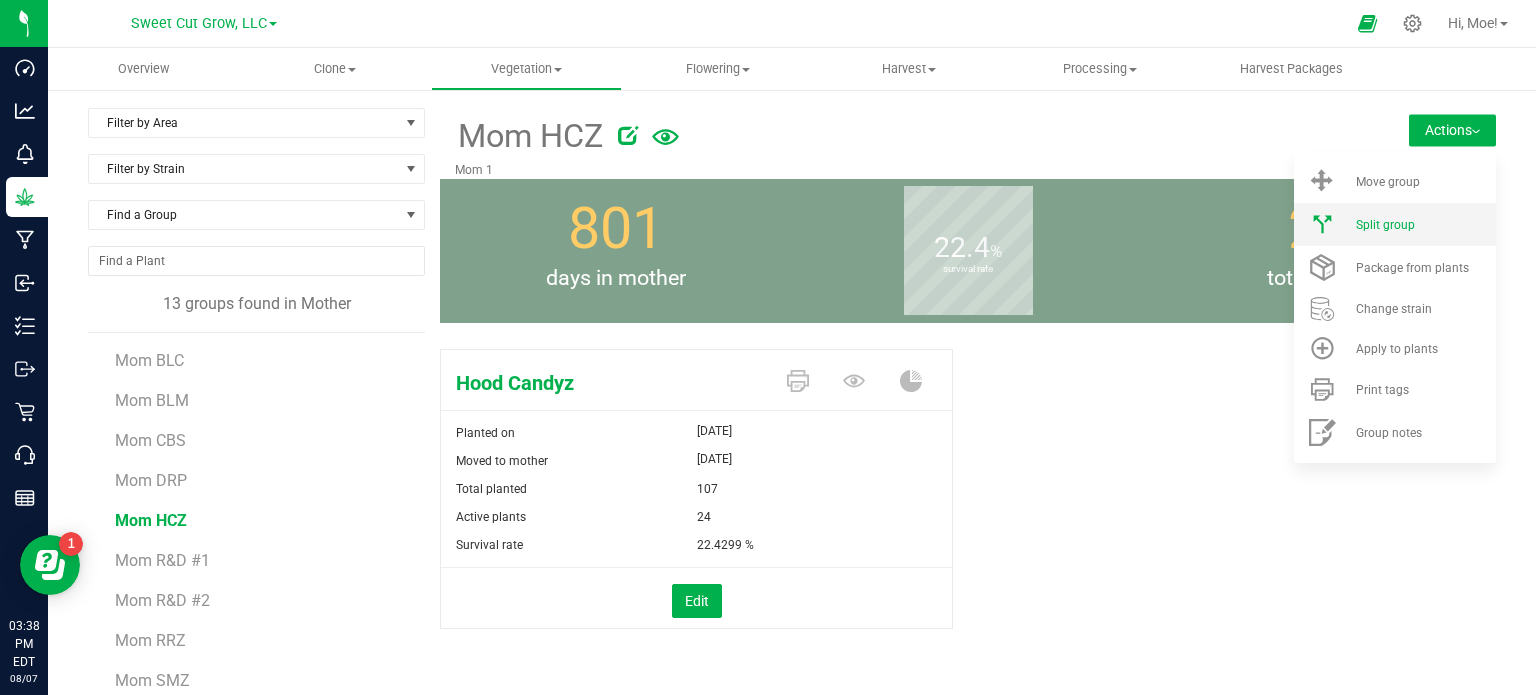 click on "Split group" at bounding box center (1385, 225) 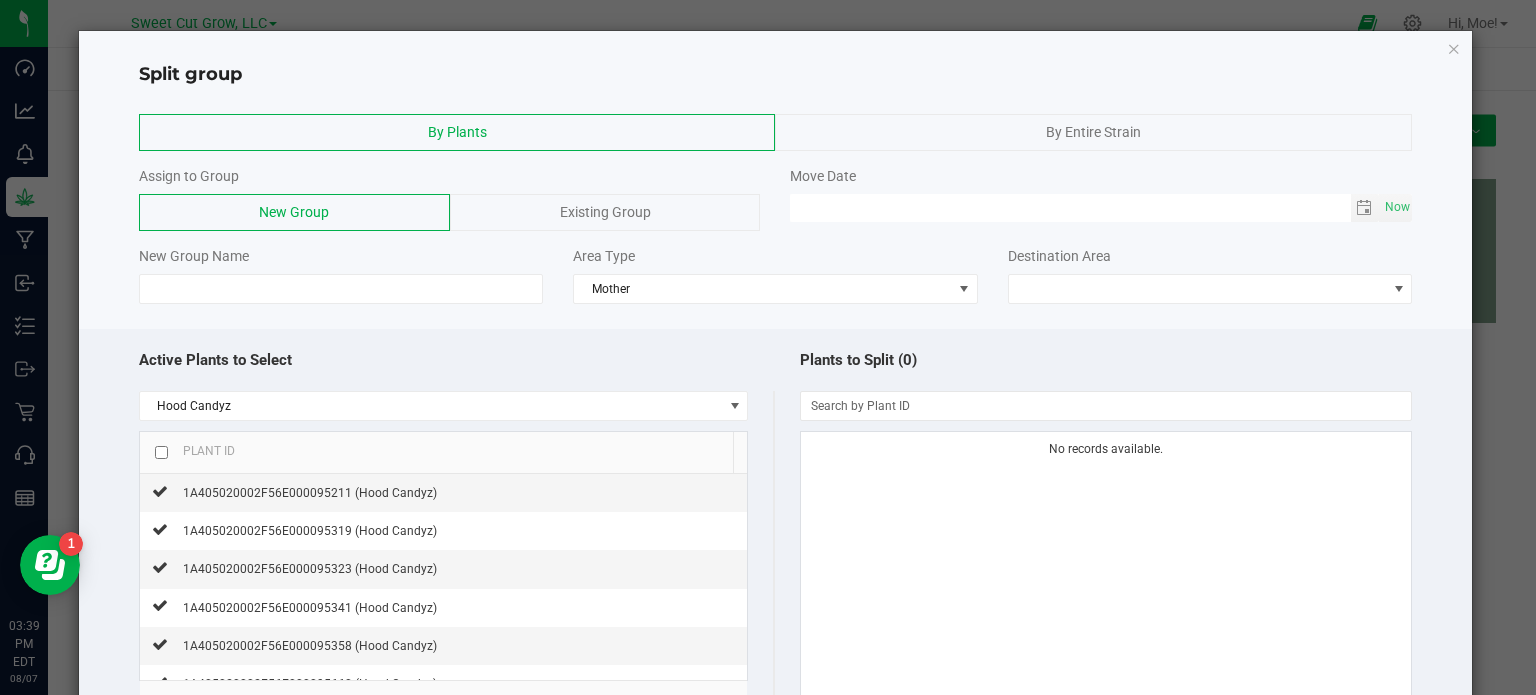 click on "Existing Group" 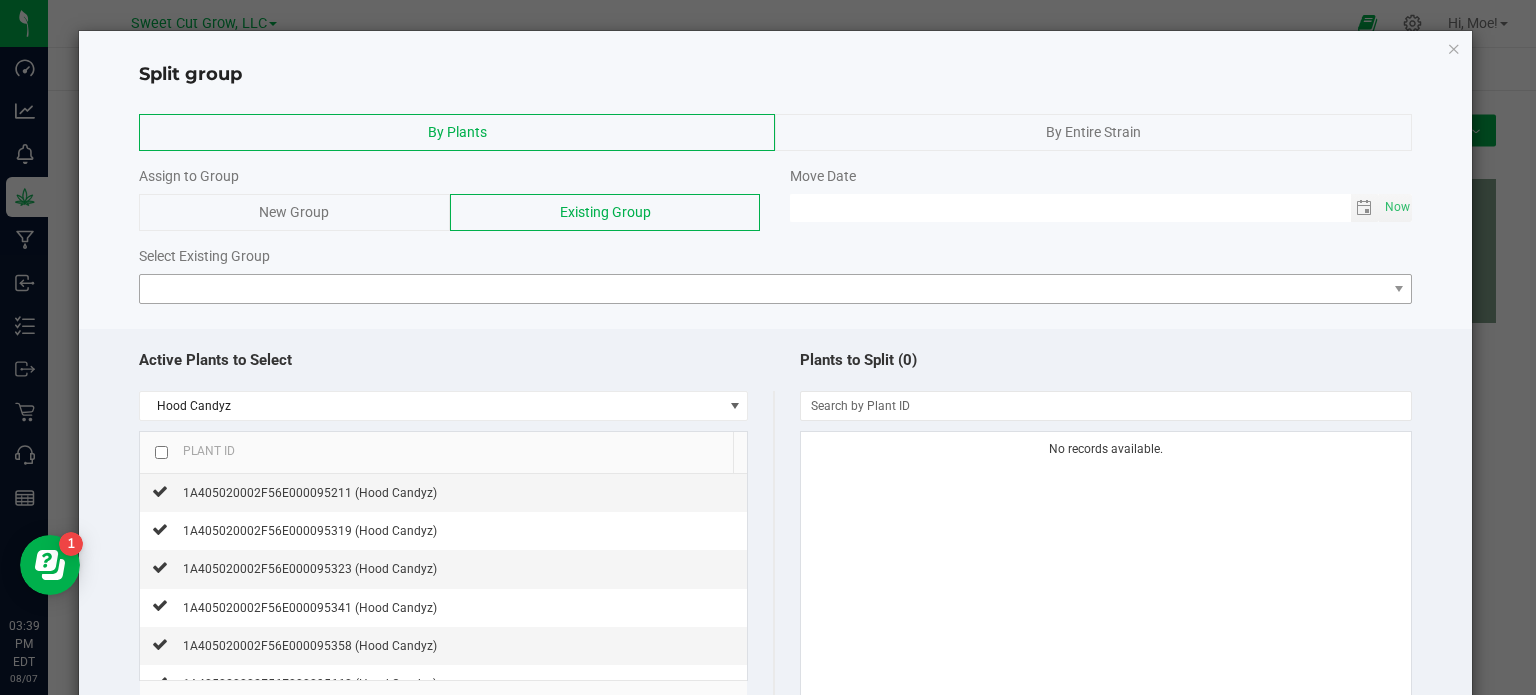 drag, startPoint x: 461, startPoint y: 308, endPoint x: 480, endPoint y: 290, distance: 26.172504 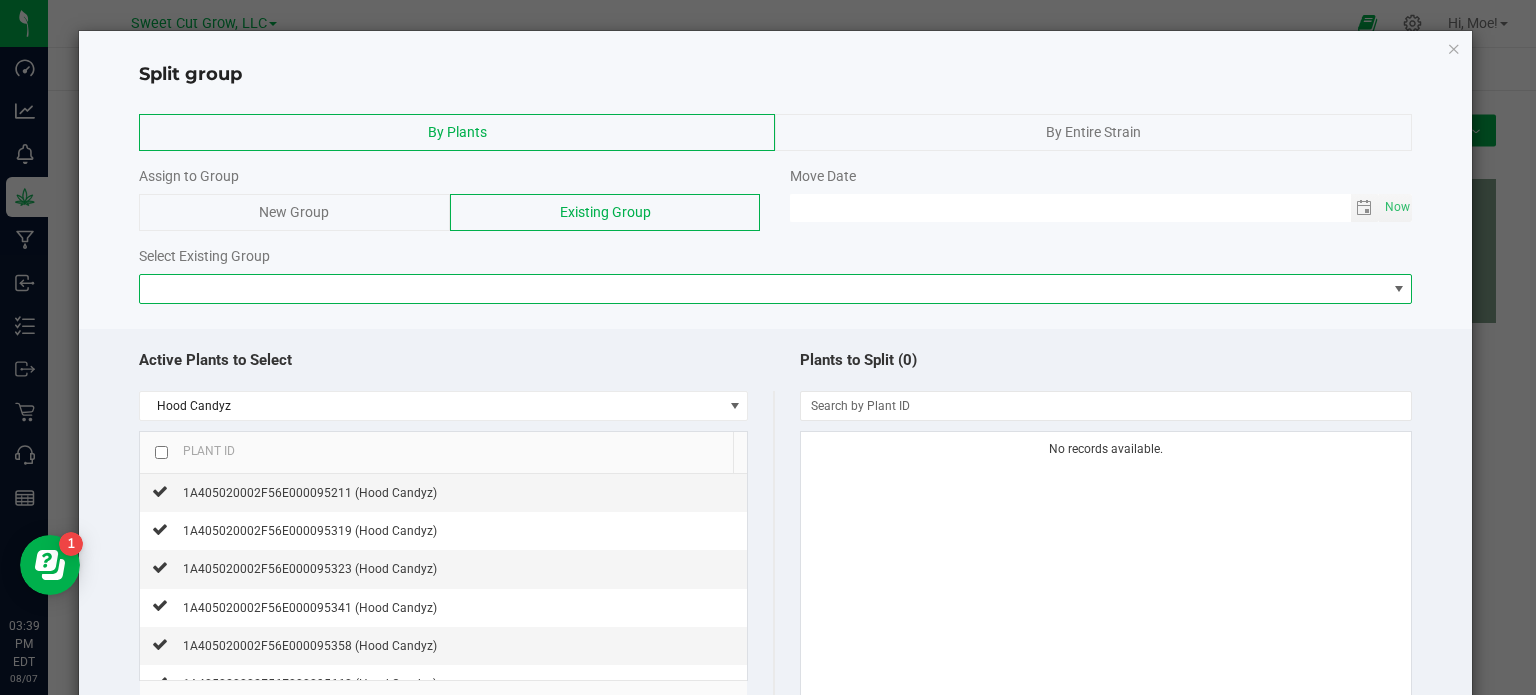 click at bounding box center (763, 289) 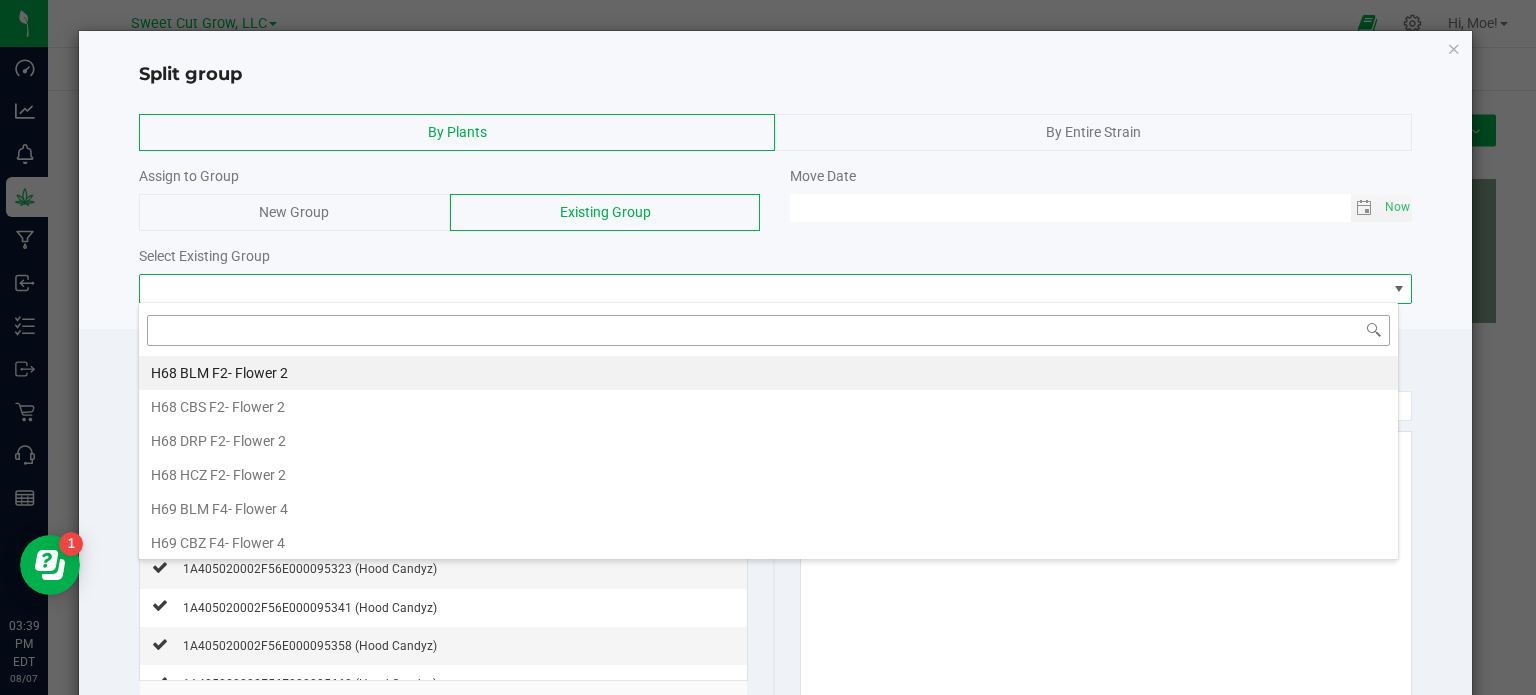 scroll, scrollTop: 99970, scrollLeft: 98739, axis: both 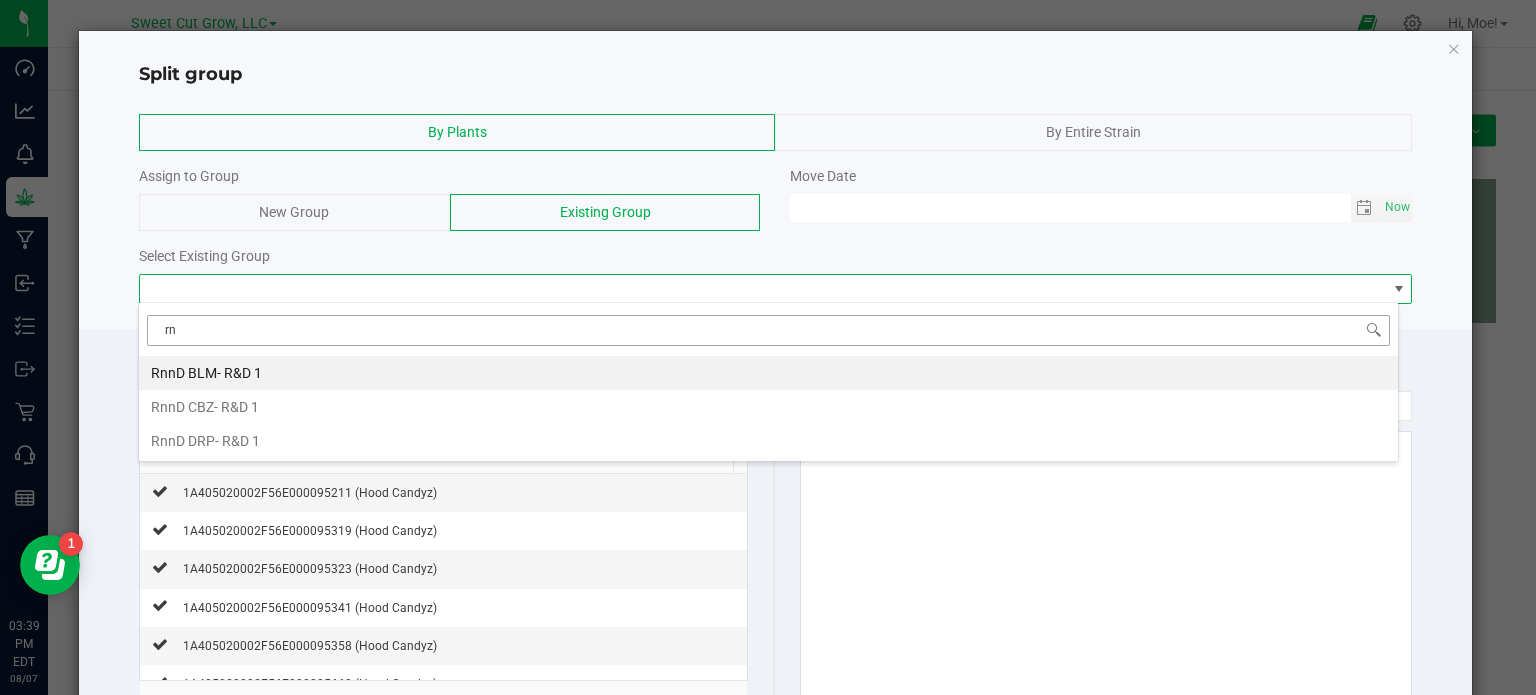 type on "r" 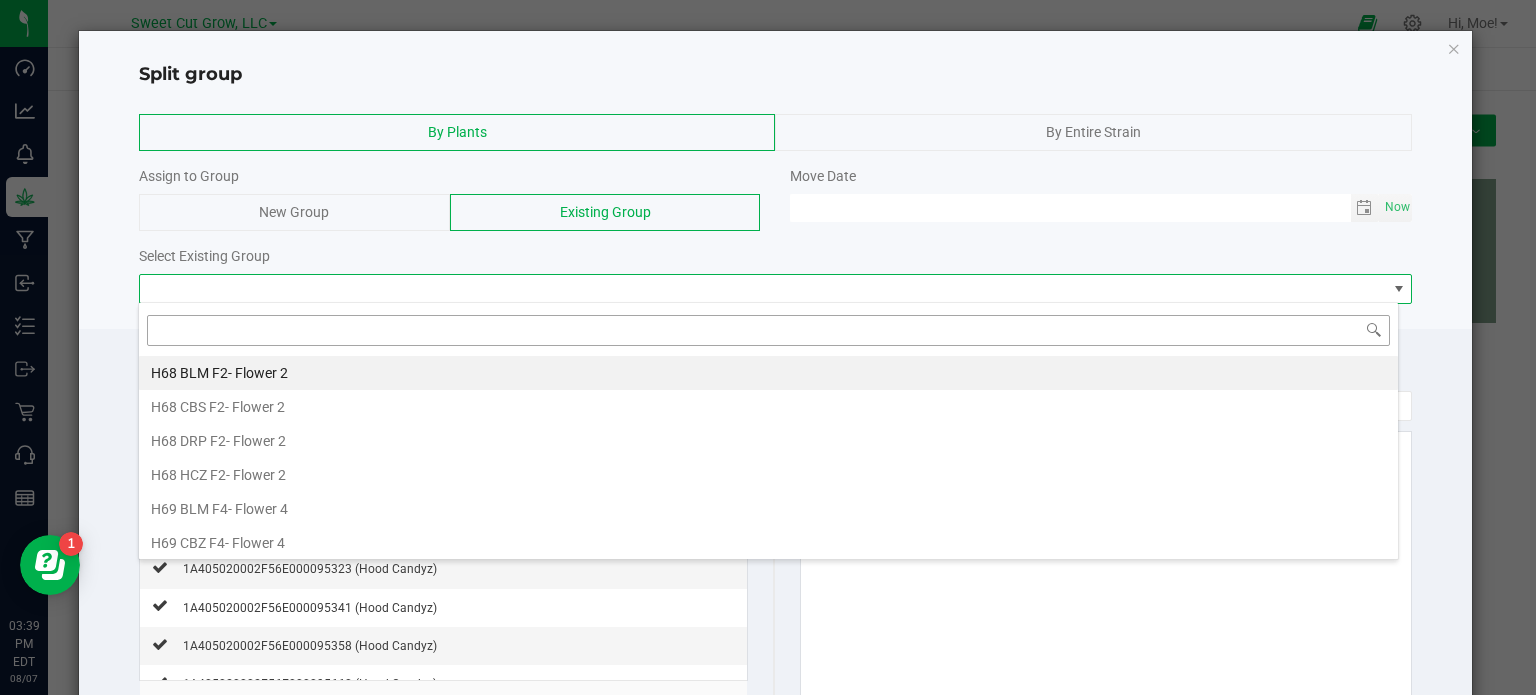 click 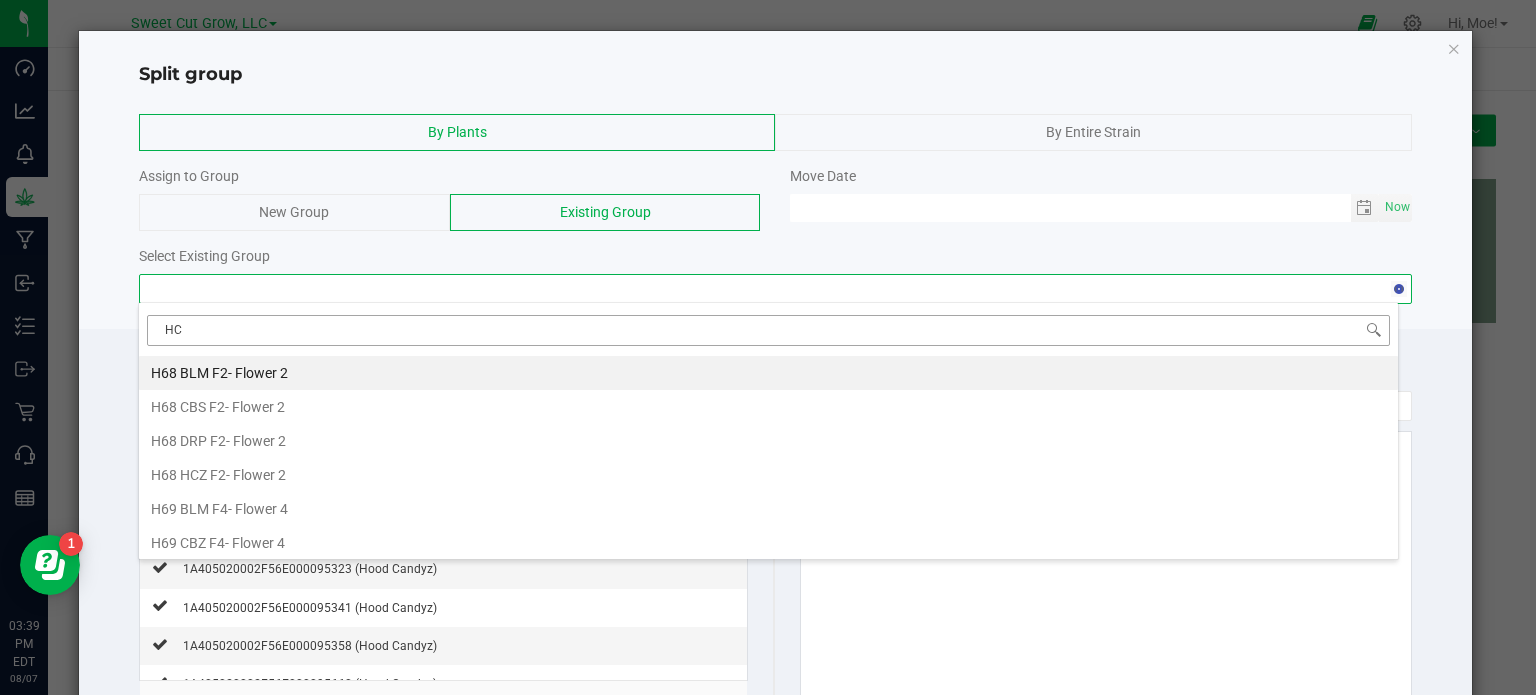 type on "HCZ" 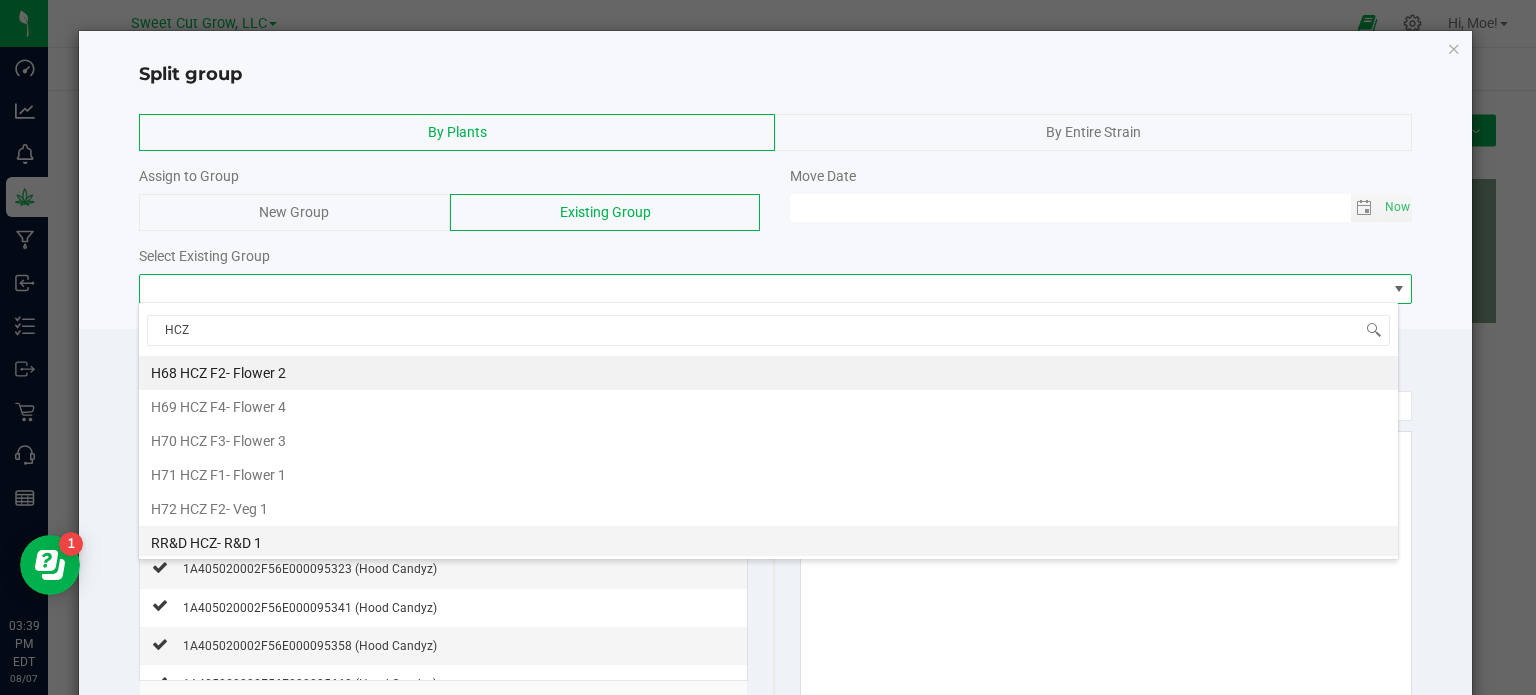 click on "- R&D 1" at bounding box center [239, 543] 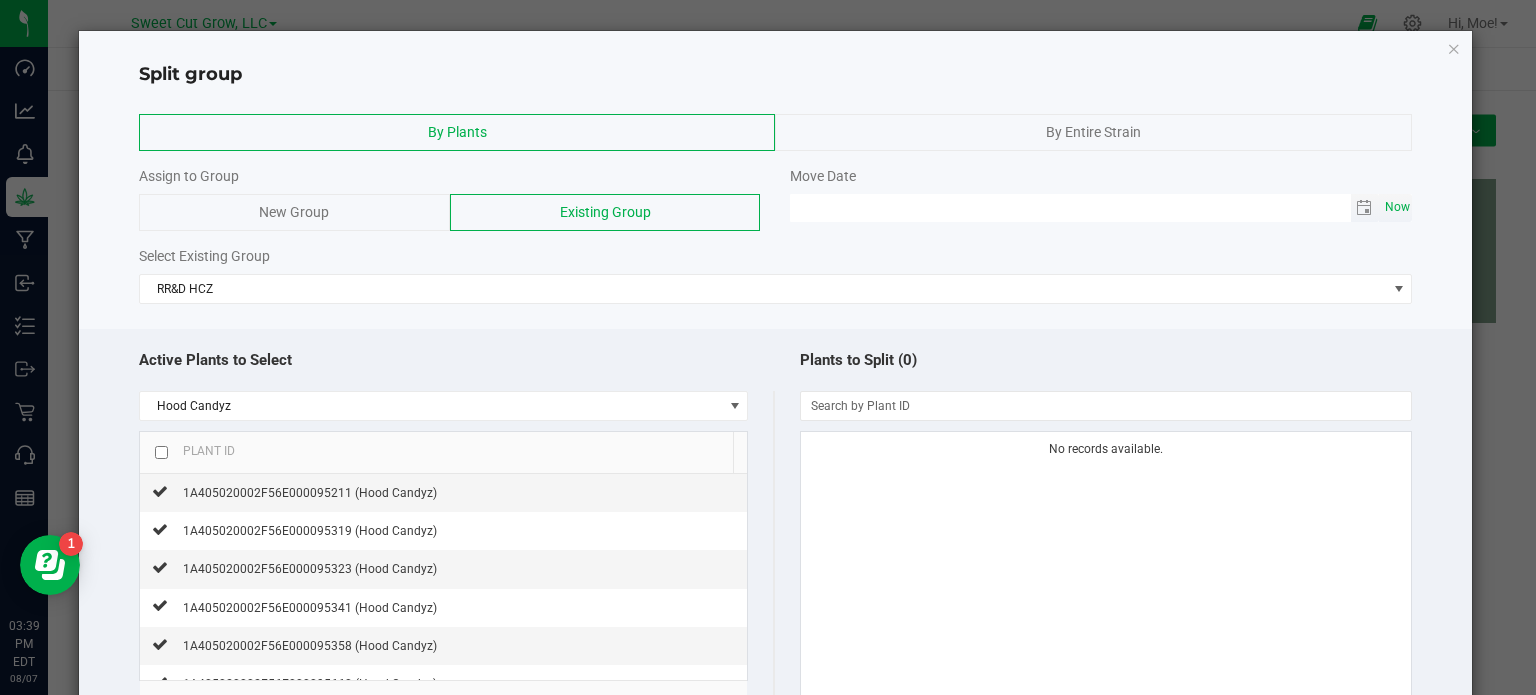 click on "Now" 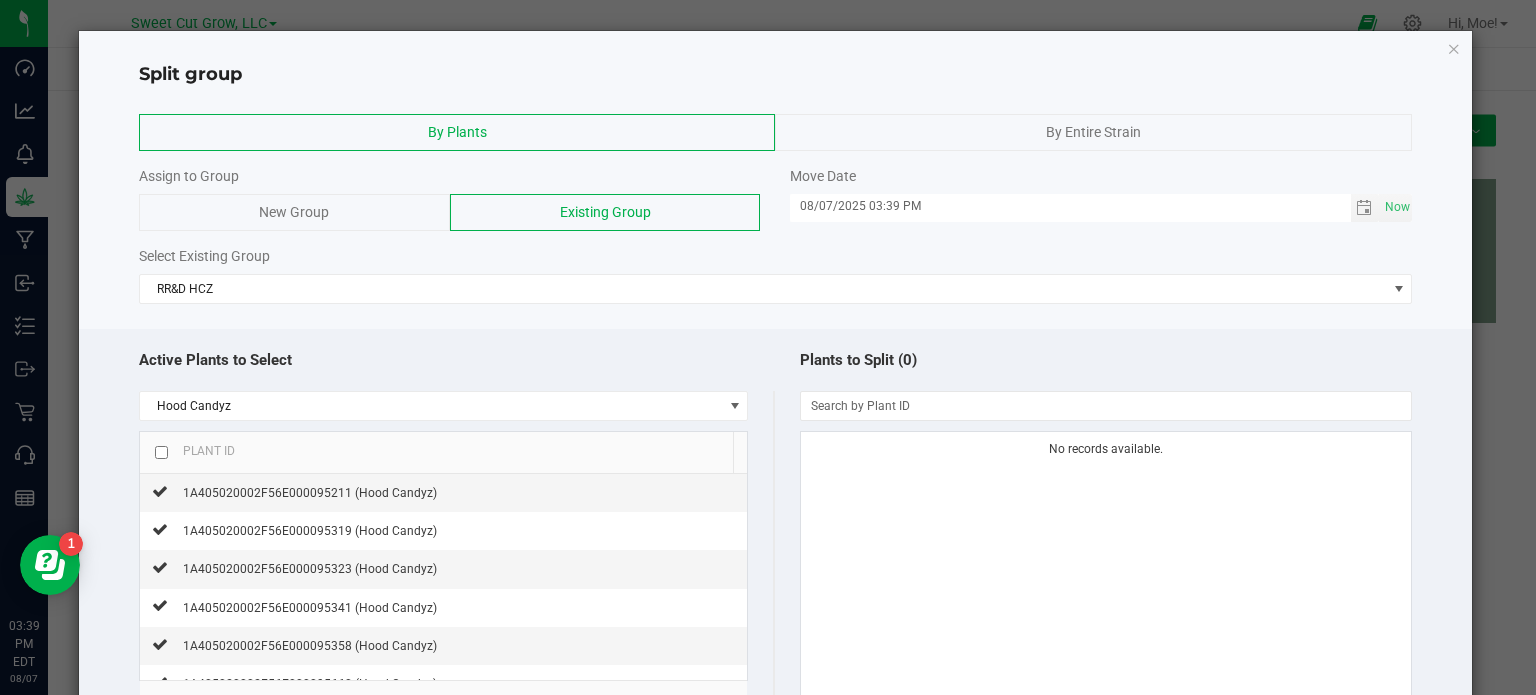 click on "Select Existing Group" 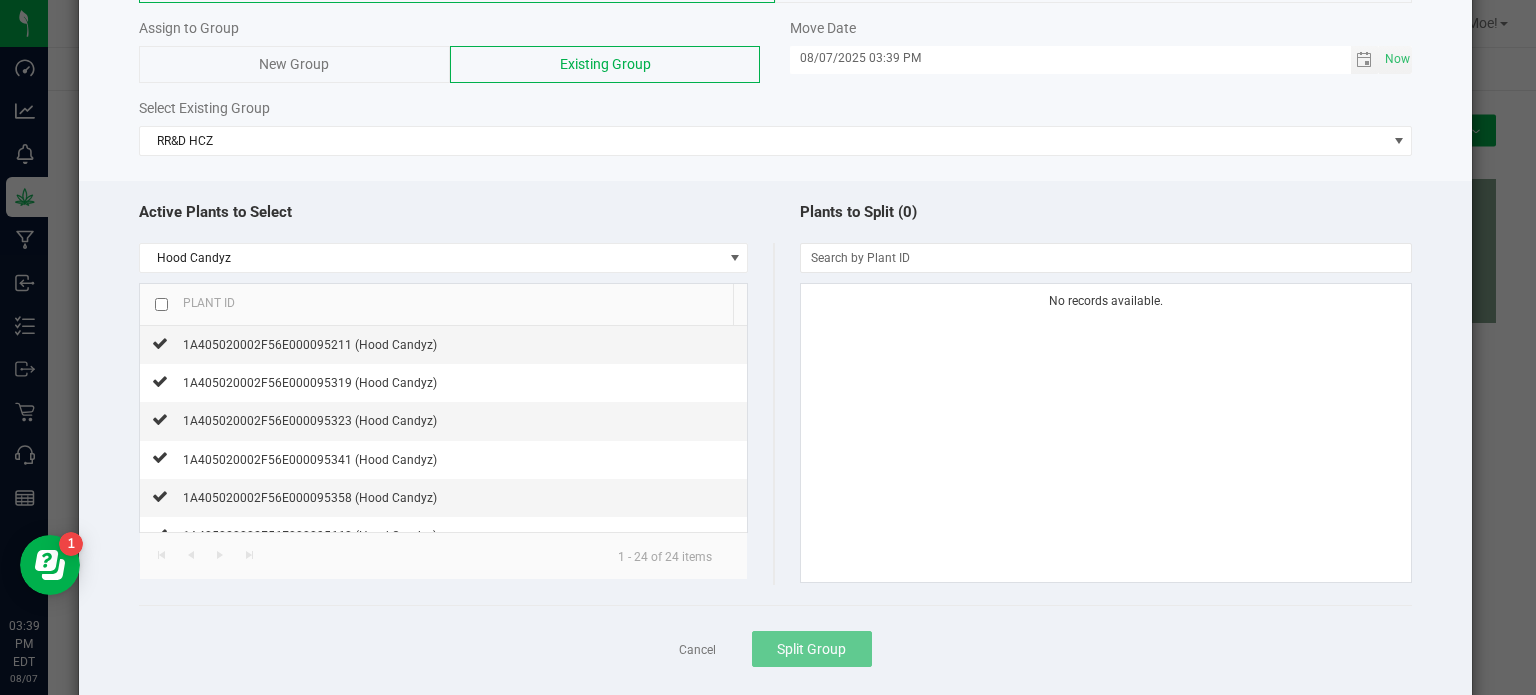 scroll, scrollTop: 160, scrollLeft: 0, axis: vertical 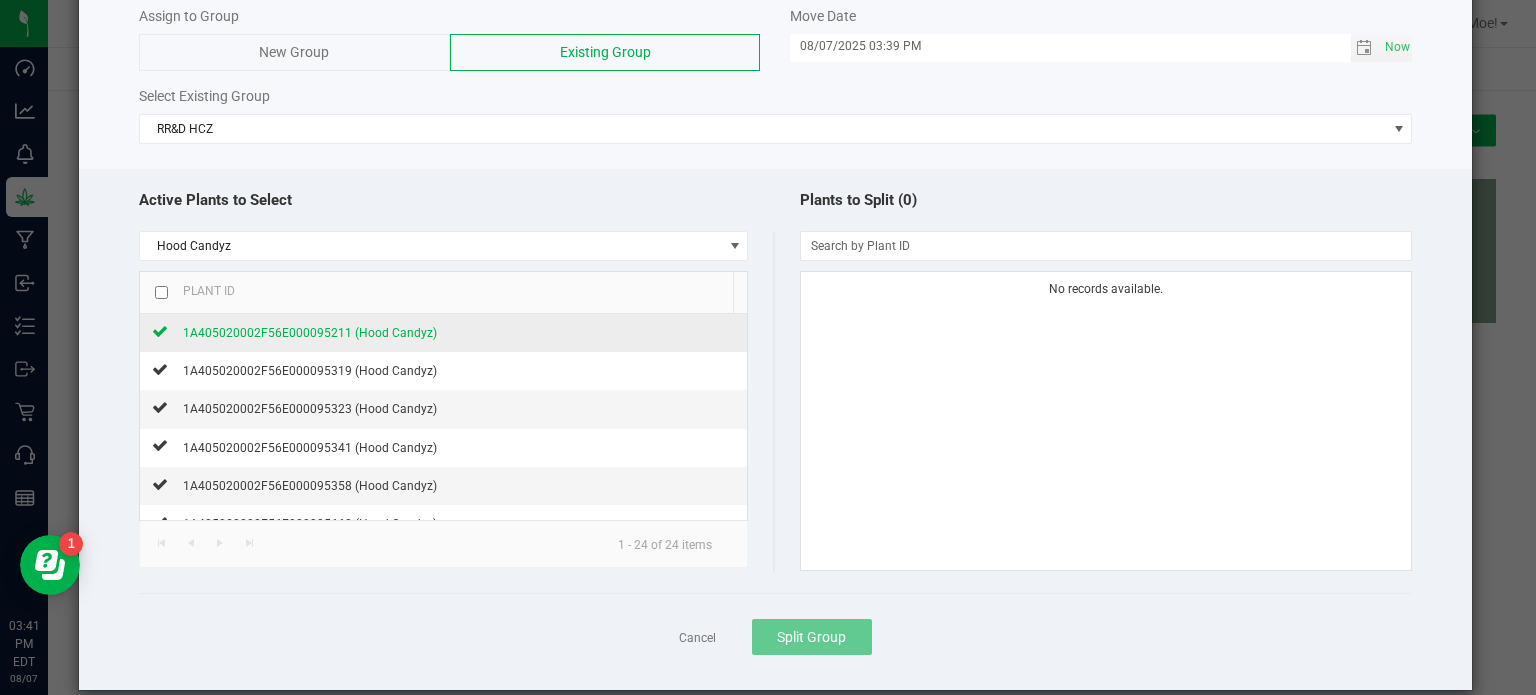 click on "1A405020002F56E000095211 (Hood Candyz)" 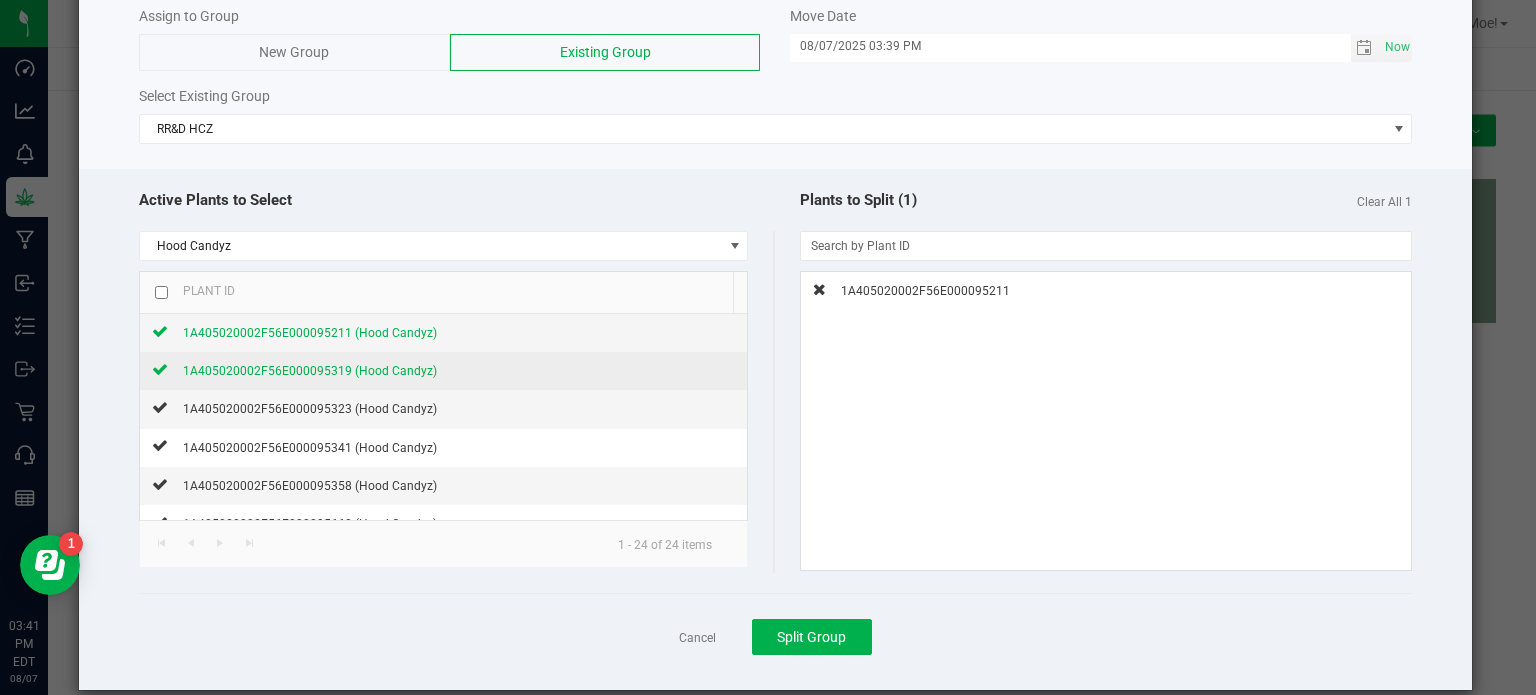 click on "1A405020002F56E000095319 (Hood Candyz)" 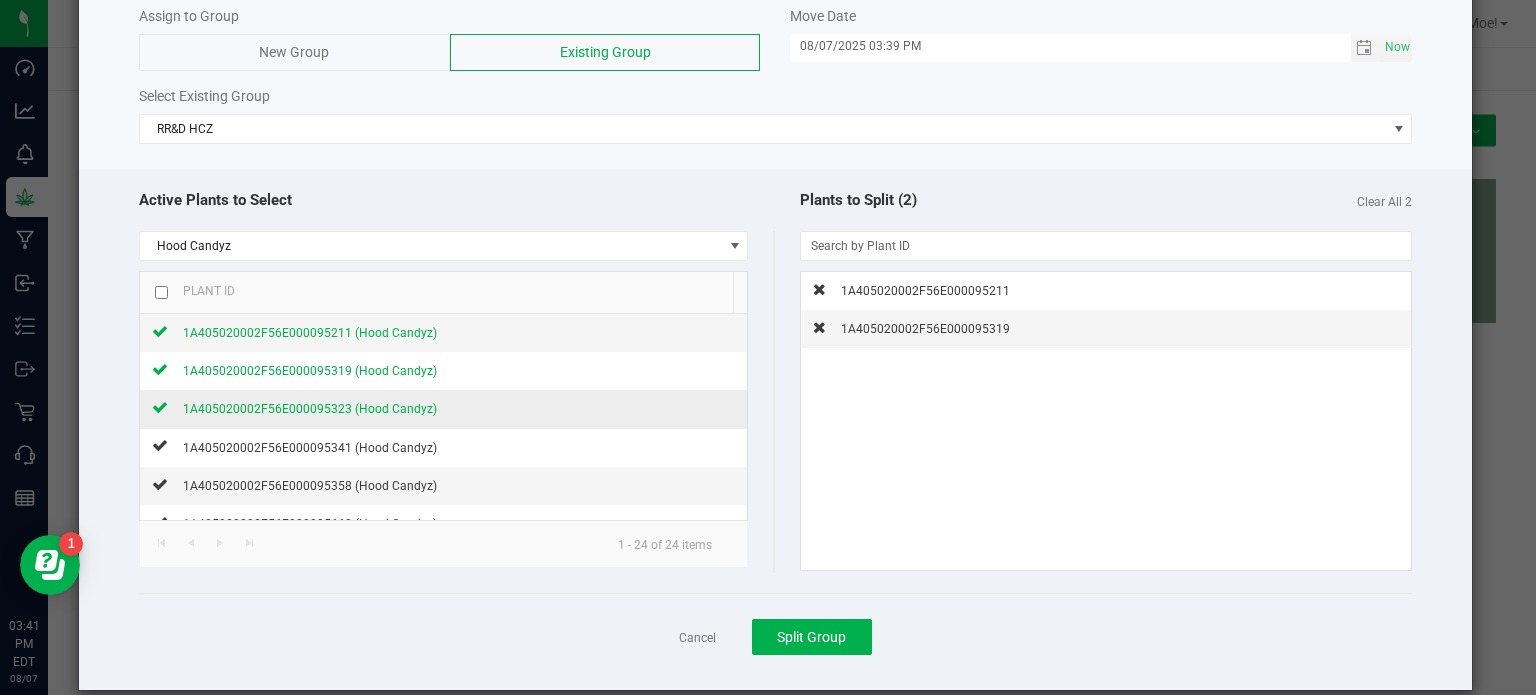 click on "1A405020002F56E000095323 (Hood Candyz)" 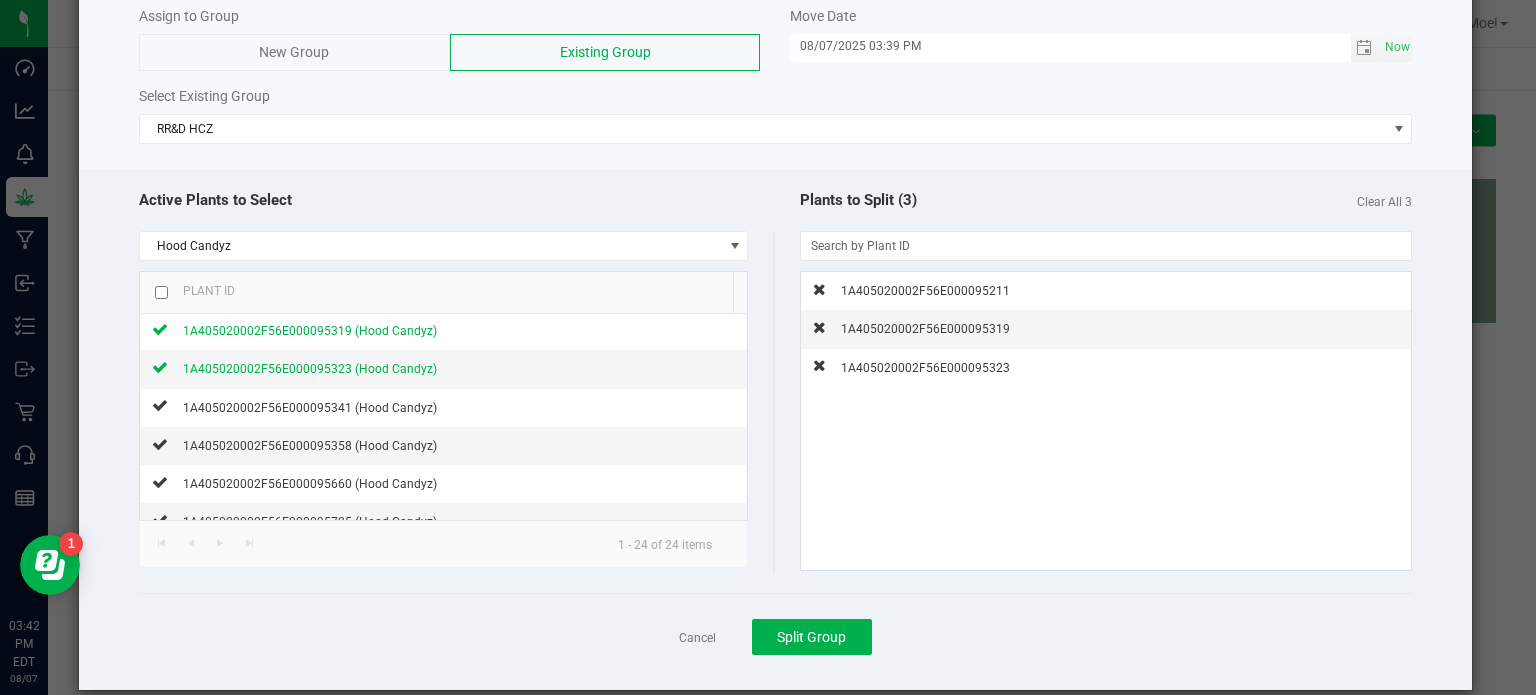 scroll, scrollTop: 80, scrollLeft: 0, axis: vertical 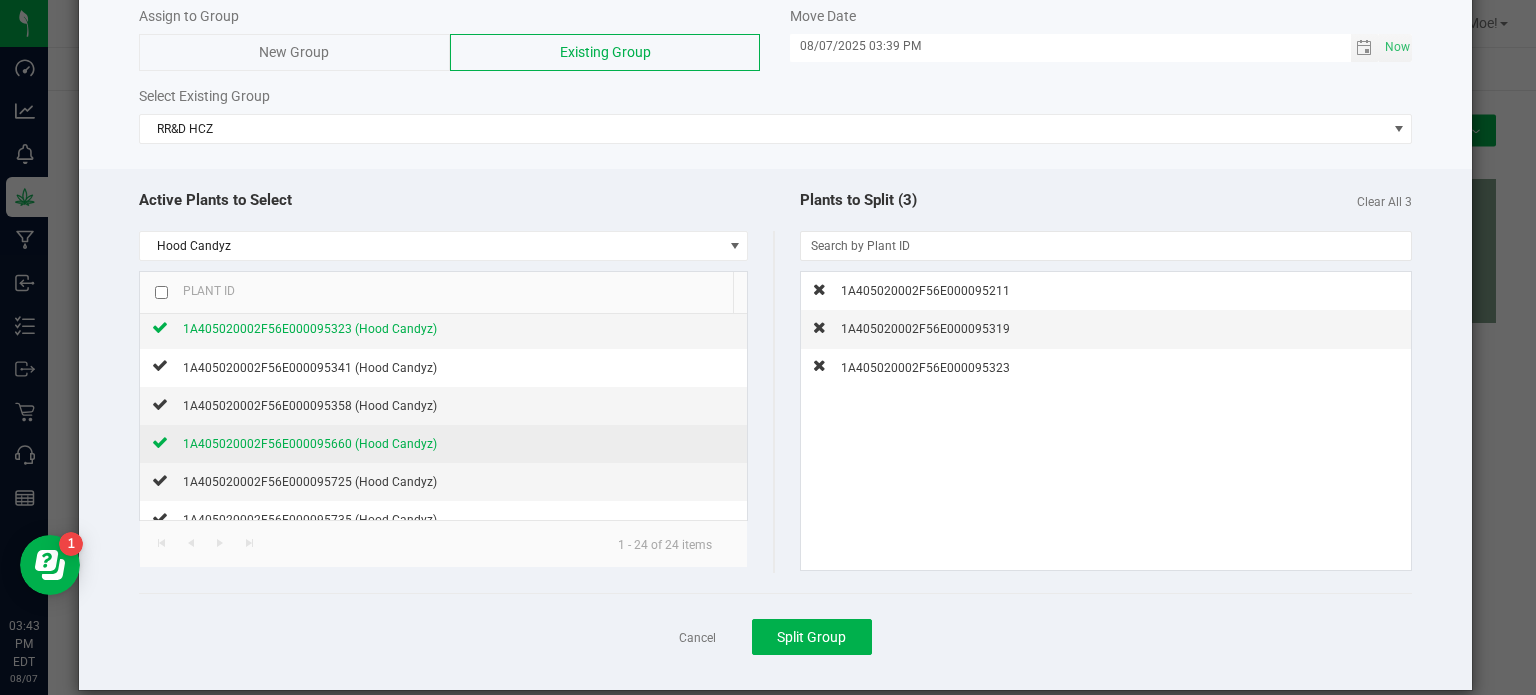 click on "1A405020002F56E000095660 (Hood Candyz)" 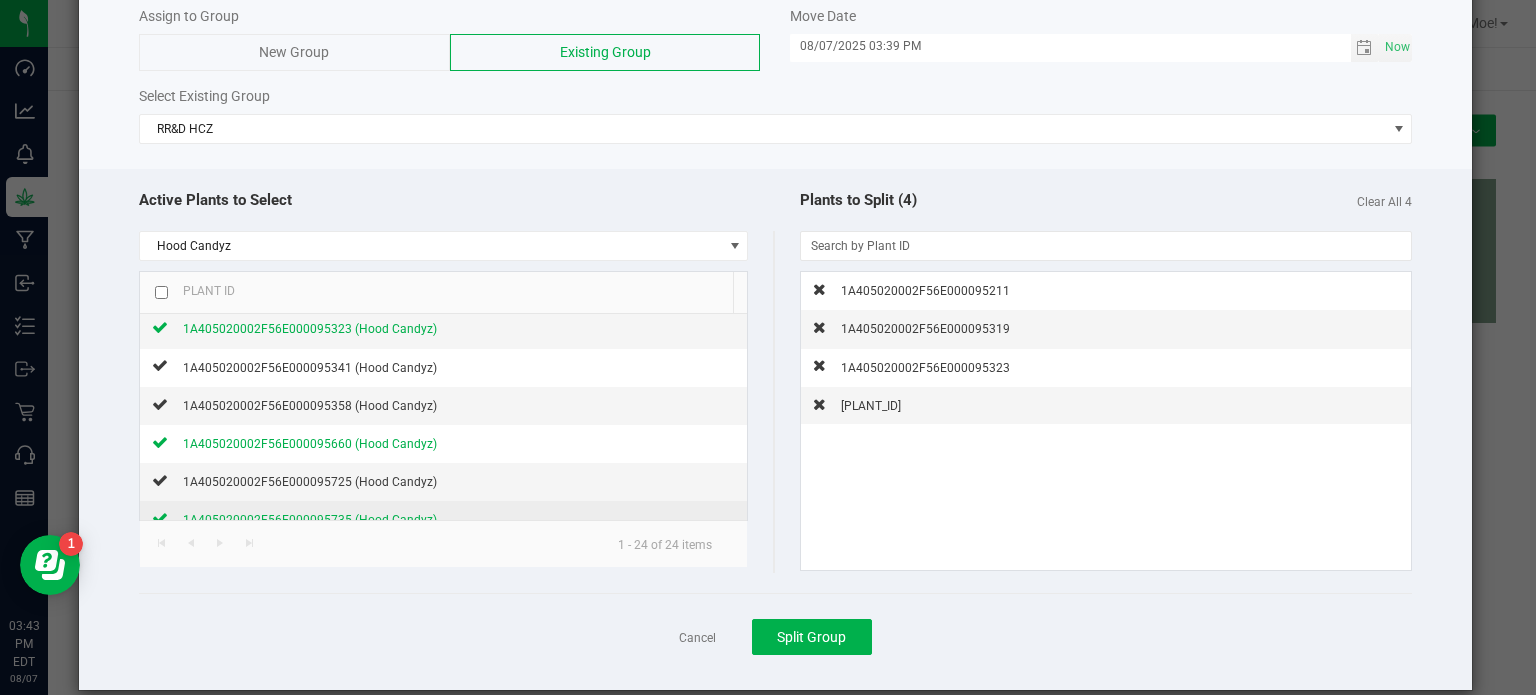 click on "1A405020002F56E000095735 (Hood Candyz)" 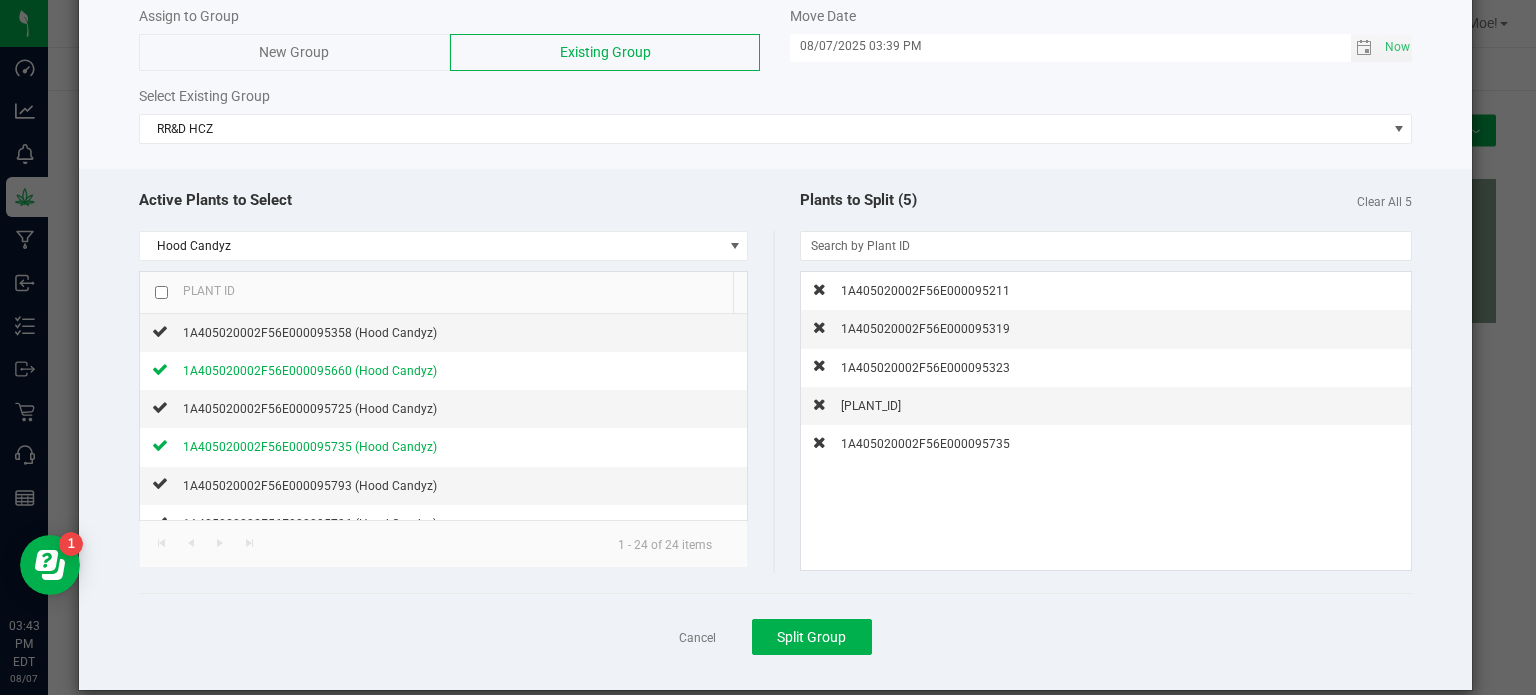 scroll, scrollTop: 160, scrollLeft: 0, axis: vertical 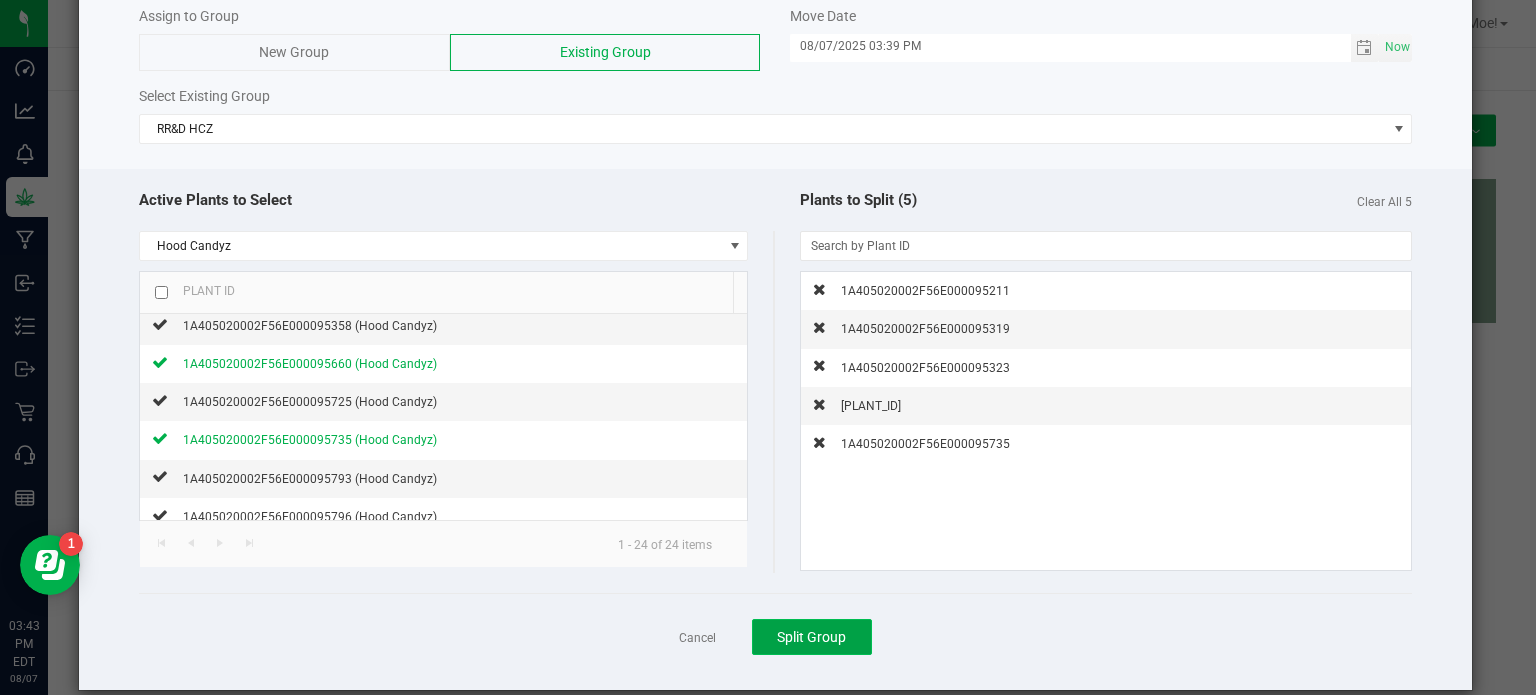 click on "Split Group" 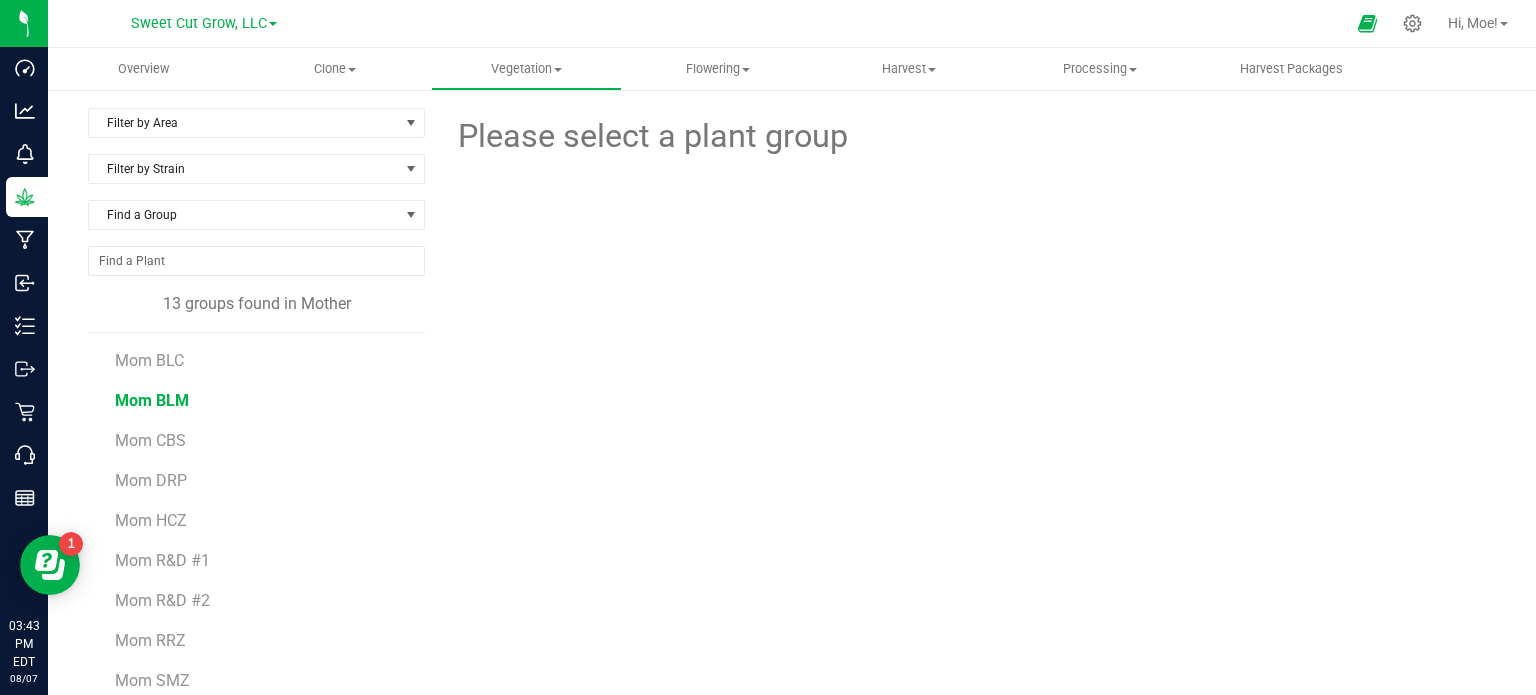 click on "Mom BLM" at bounding box center [152, 400] 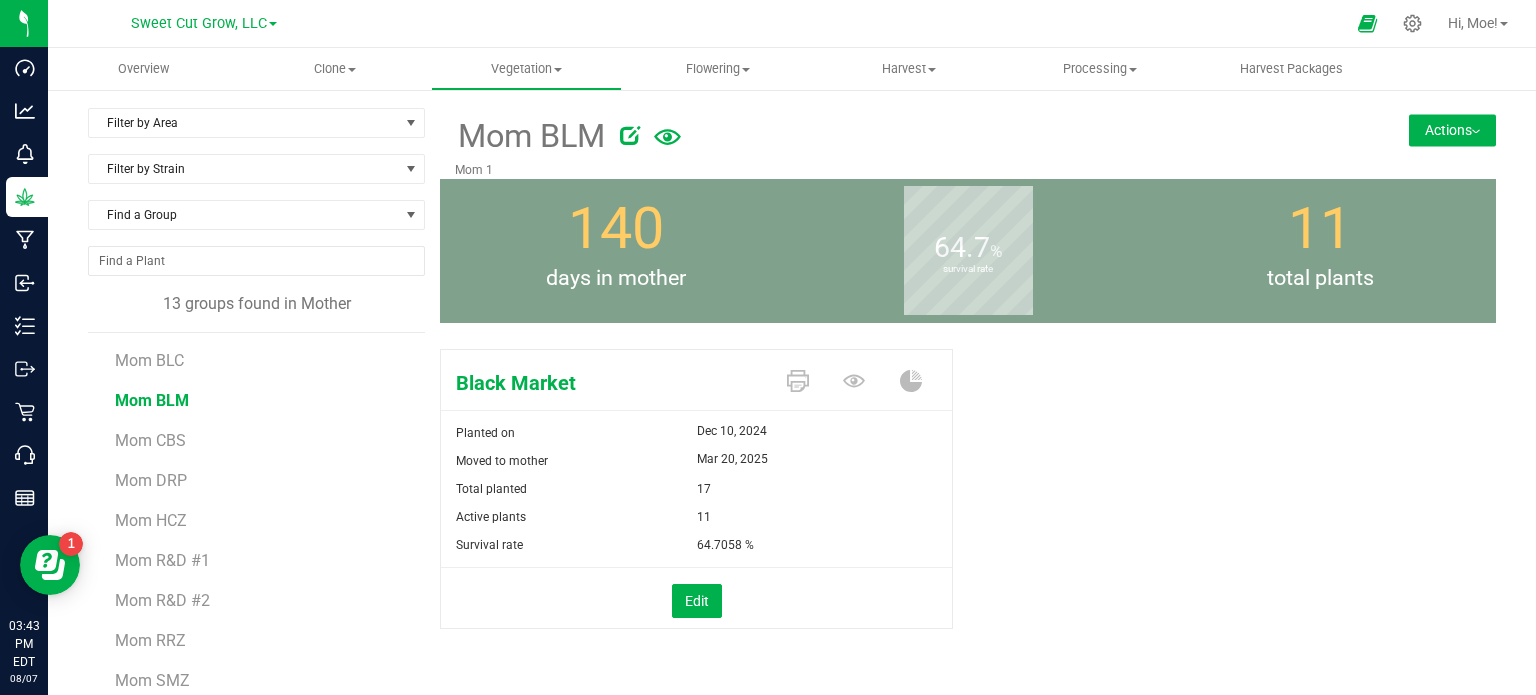 click on "Actions" at bounding box center [1452, 130] 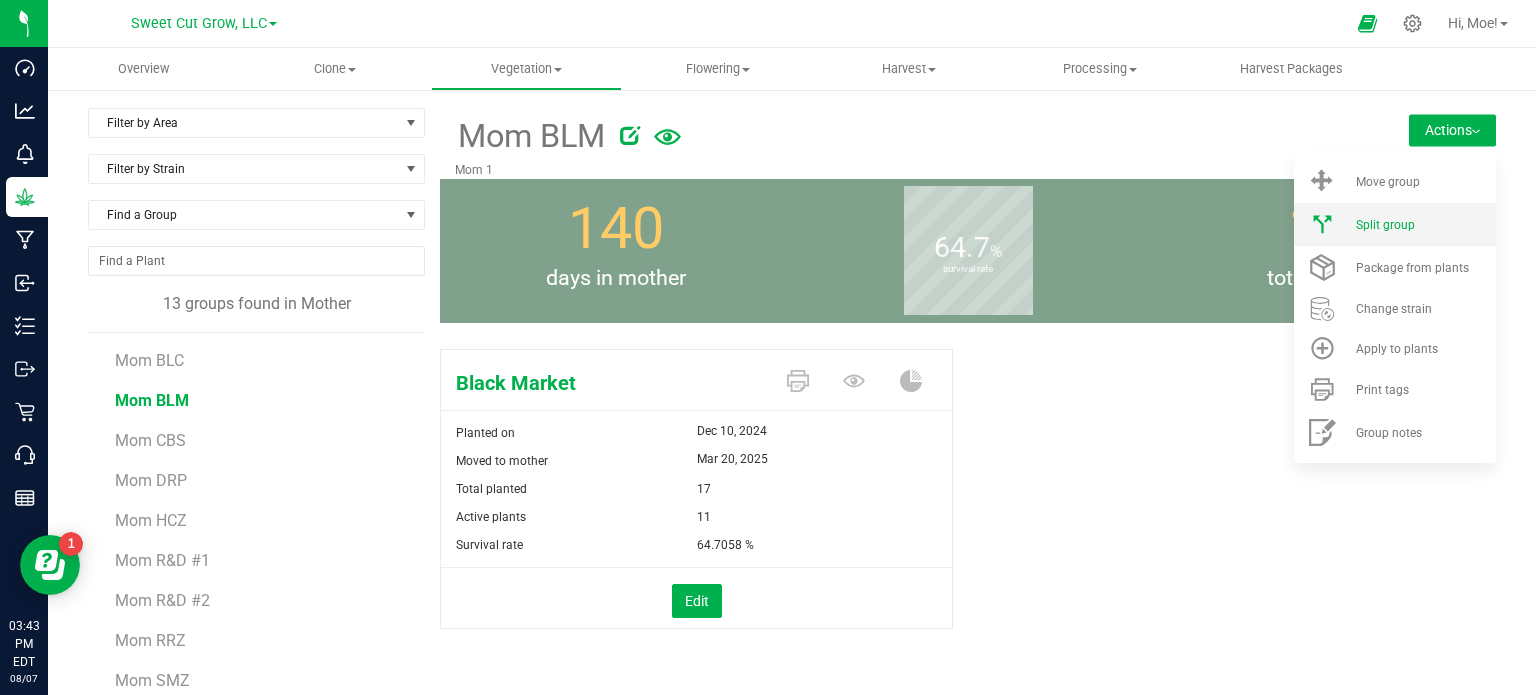 click on "Split group" at bounding box center [1395, 224] 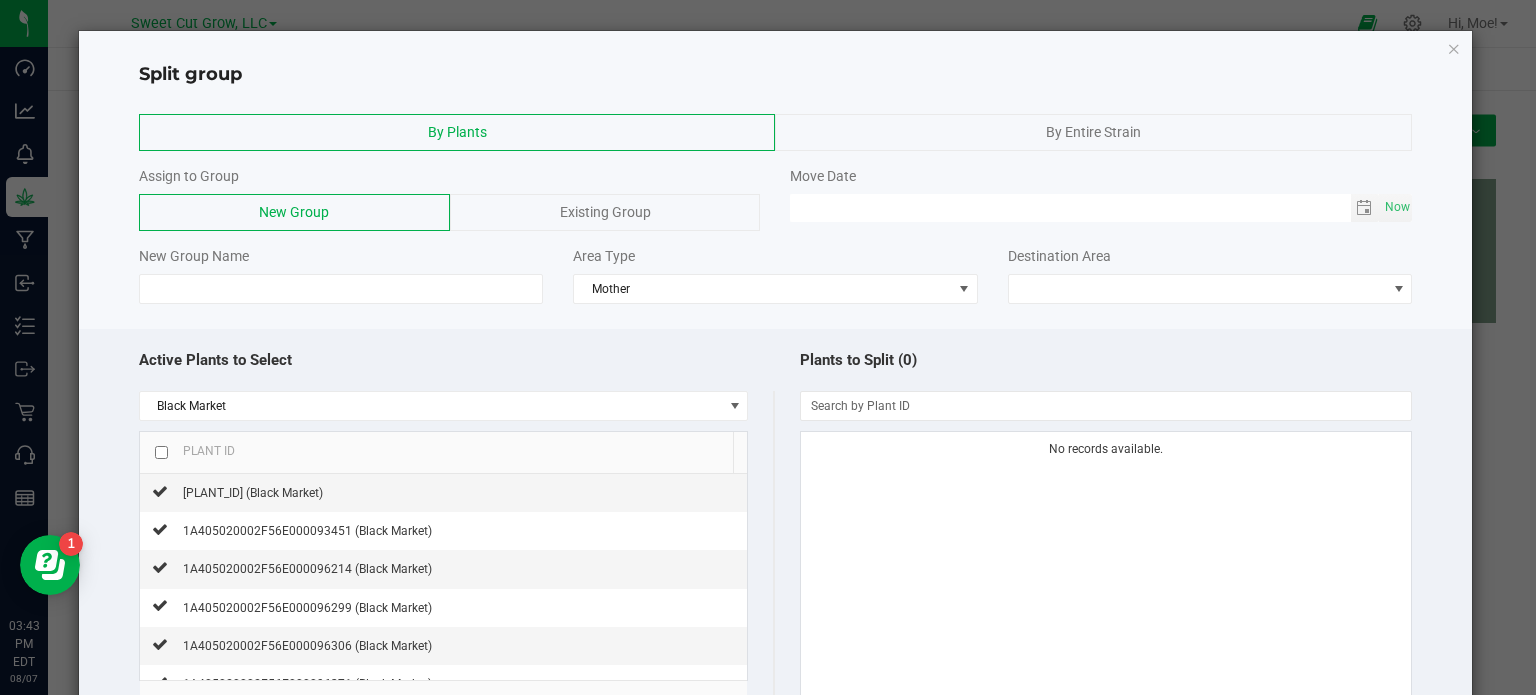 click on "Existing Group" 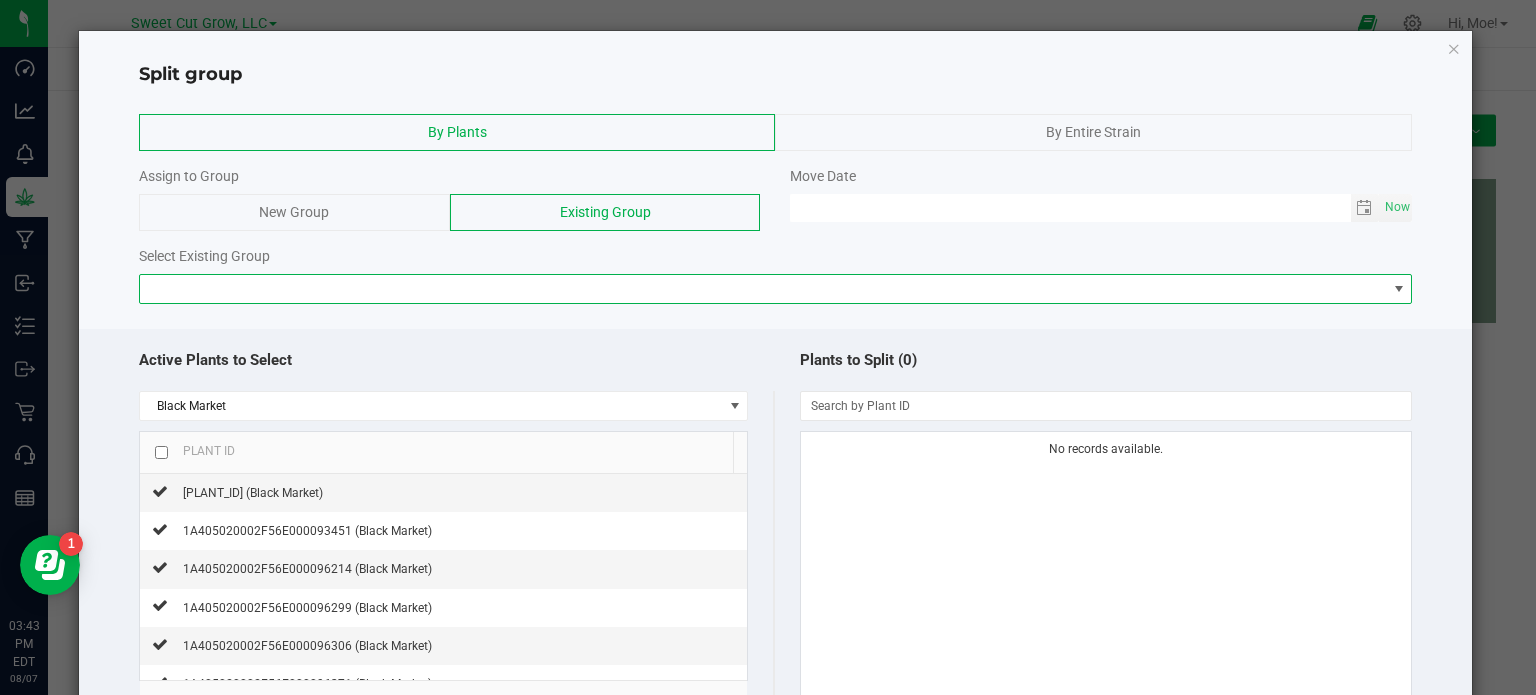click at bounding box center (763, 289) 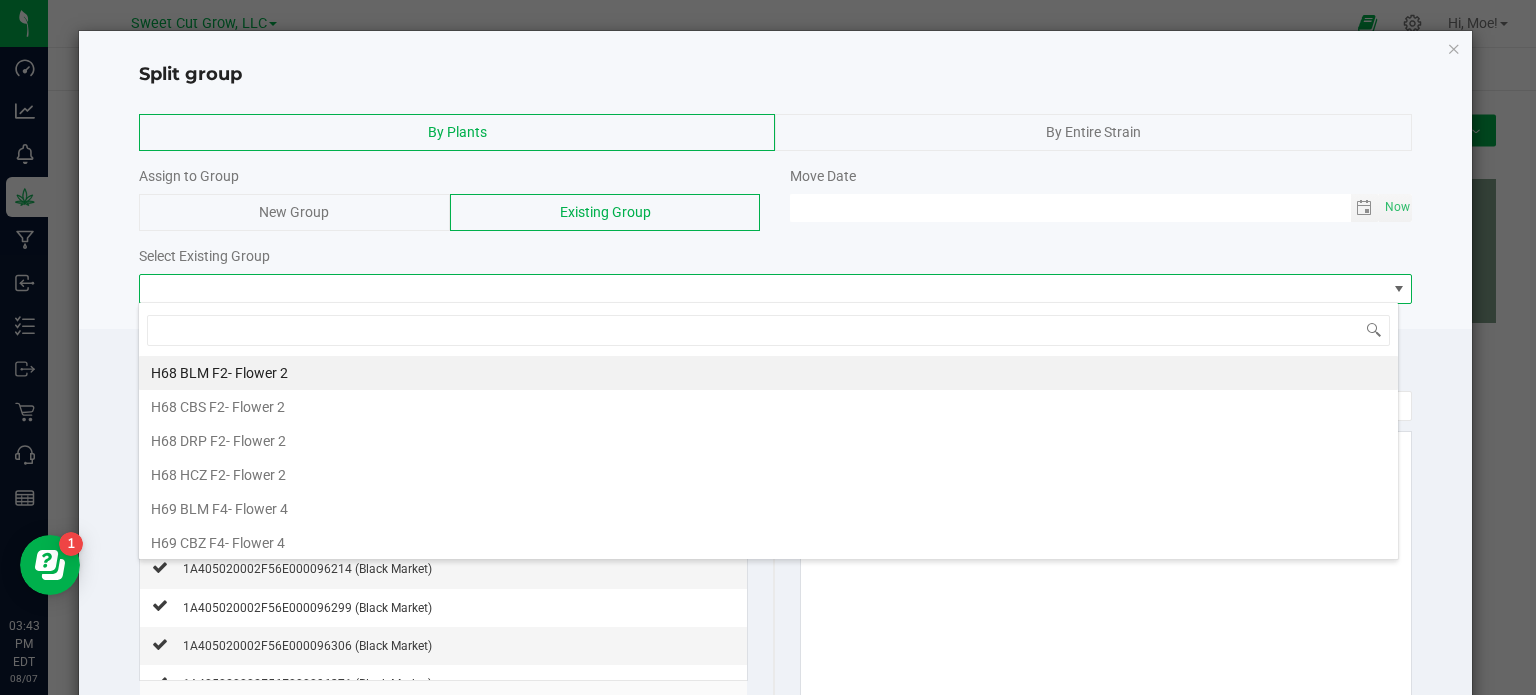 scroll, scrollTop: 99970, scrollLeft: 98739, axis: both 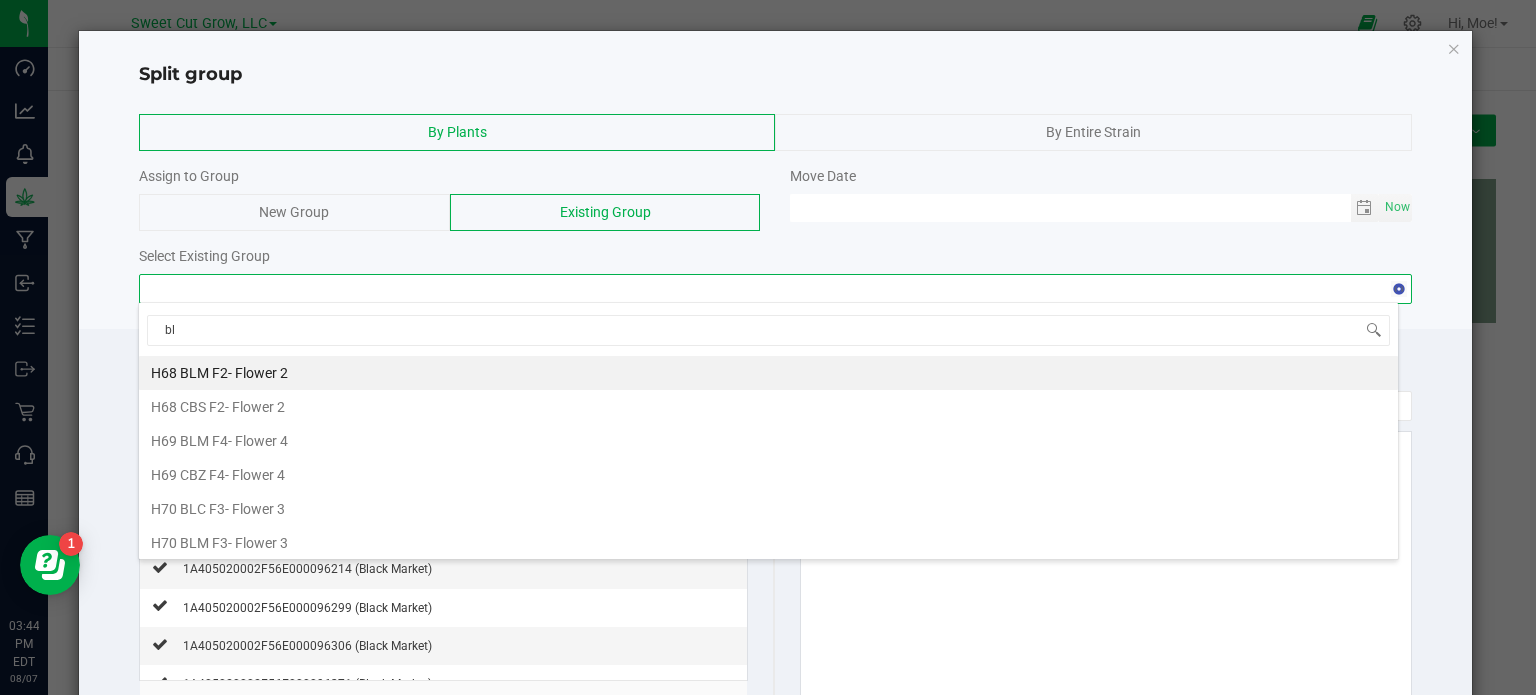 type on "blm" 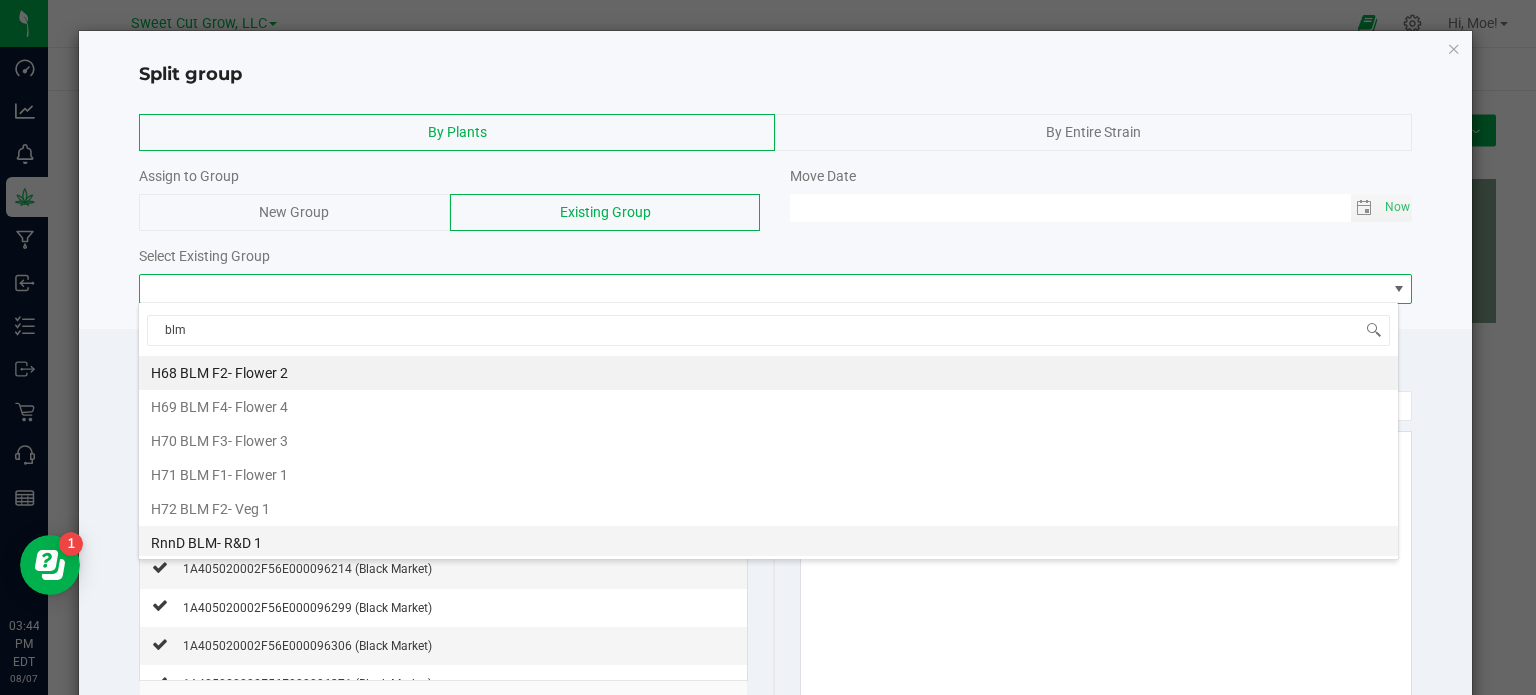 click on "- R&D 1" at bounding box center [239, 543] 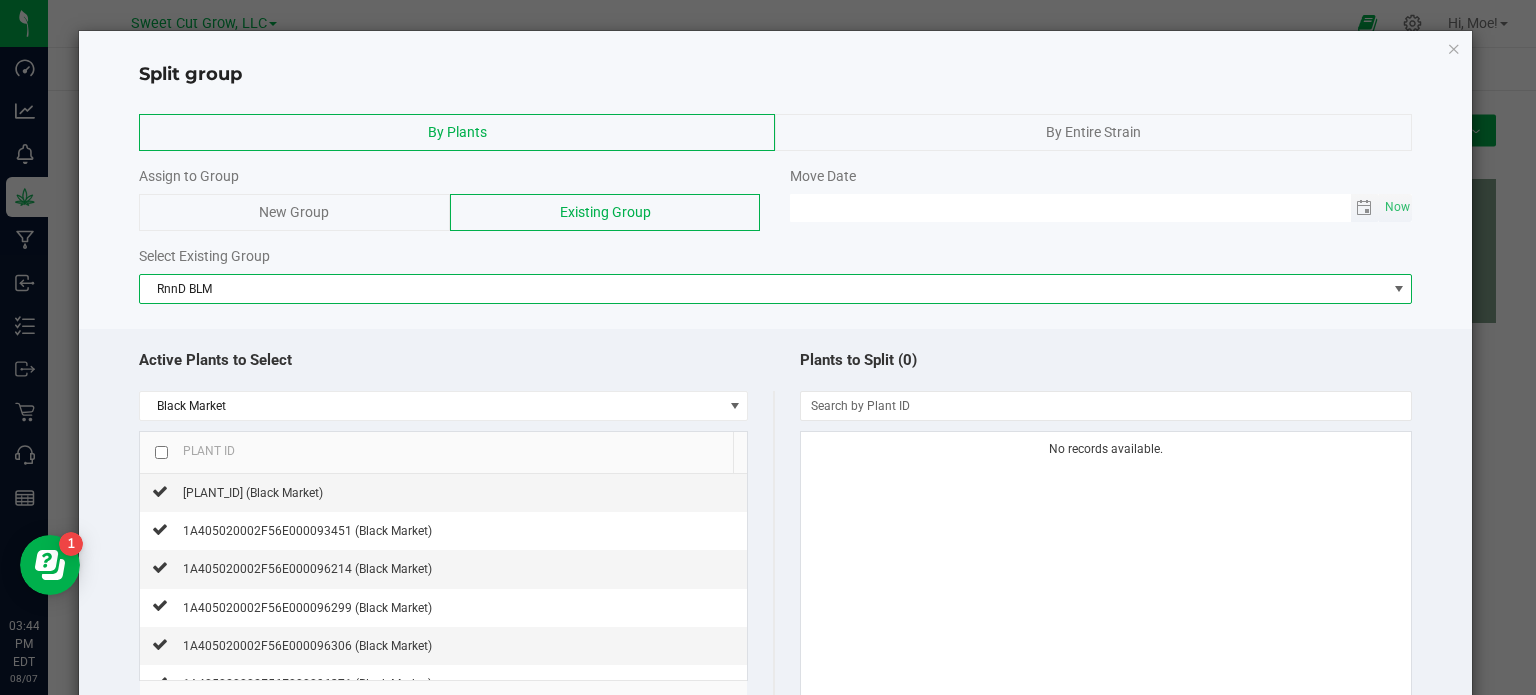 type on "MM/dd/yy HH:MM AM" 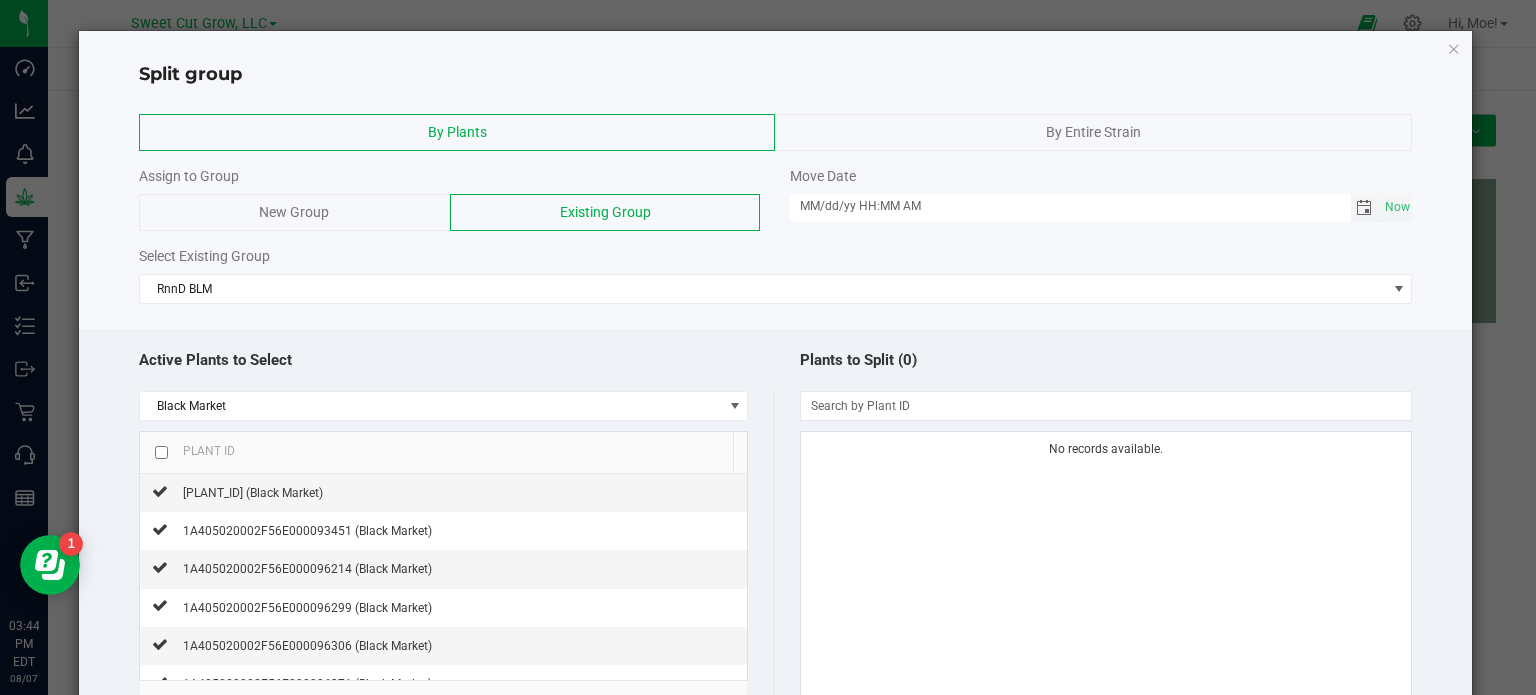 click on "MM/dd/yy HH:MM AM" at bounding box center (1070, 206) 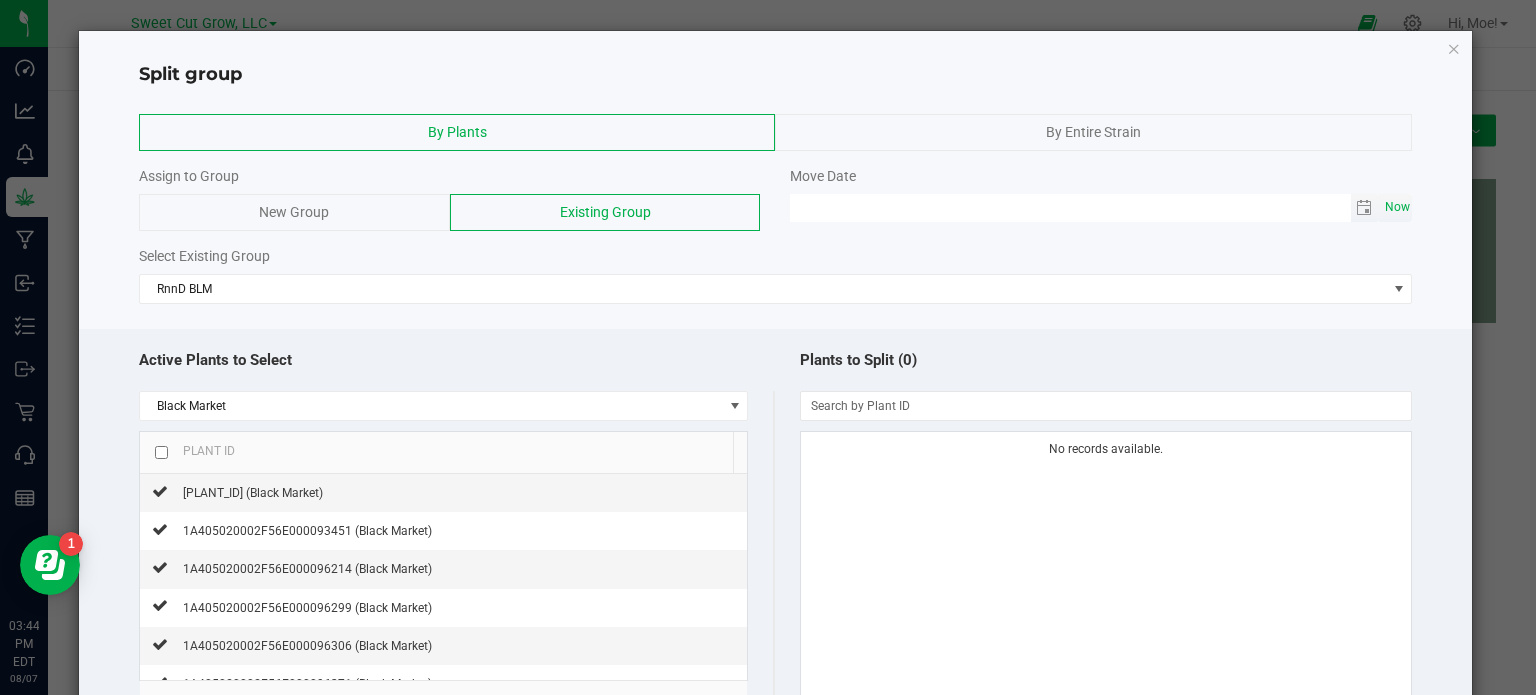 click on "Now" 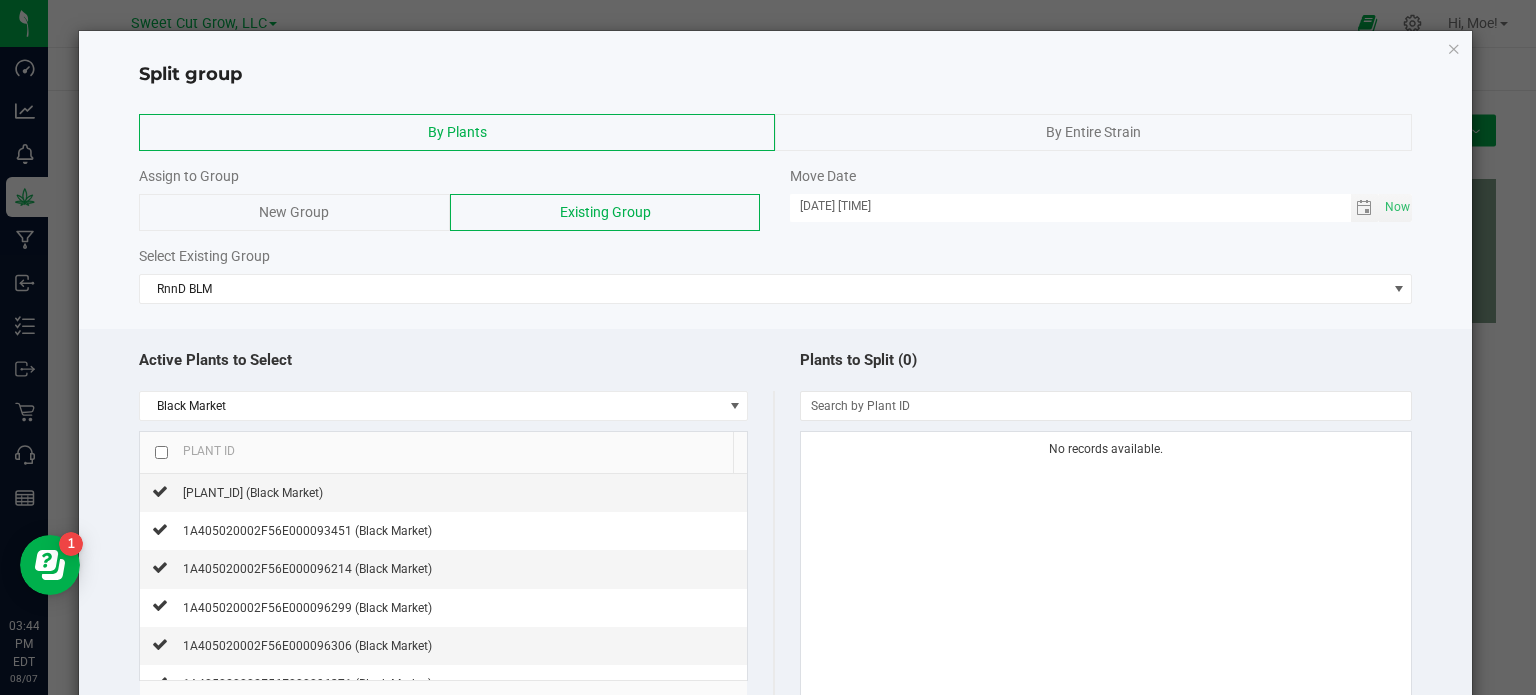 click on "Select Existing Group" 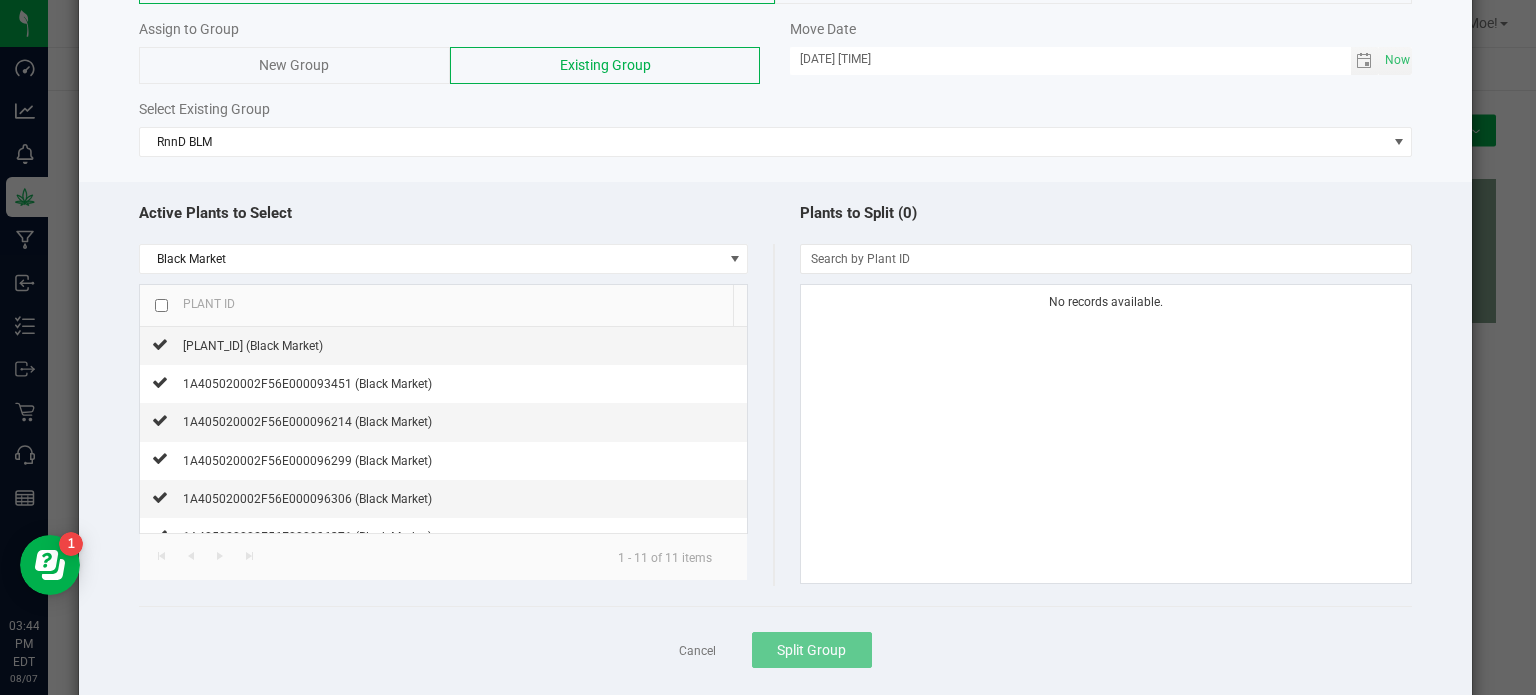 scroll, scrollTop: 160, scrollLeft: 0, axis: vertical 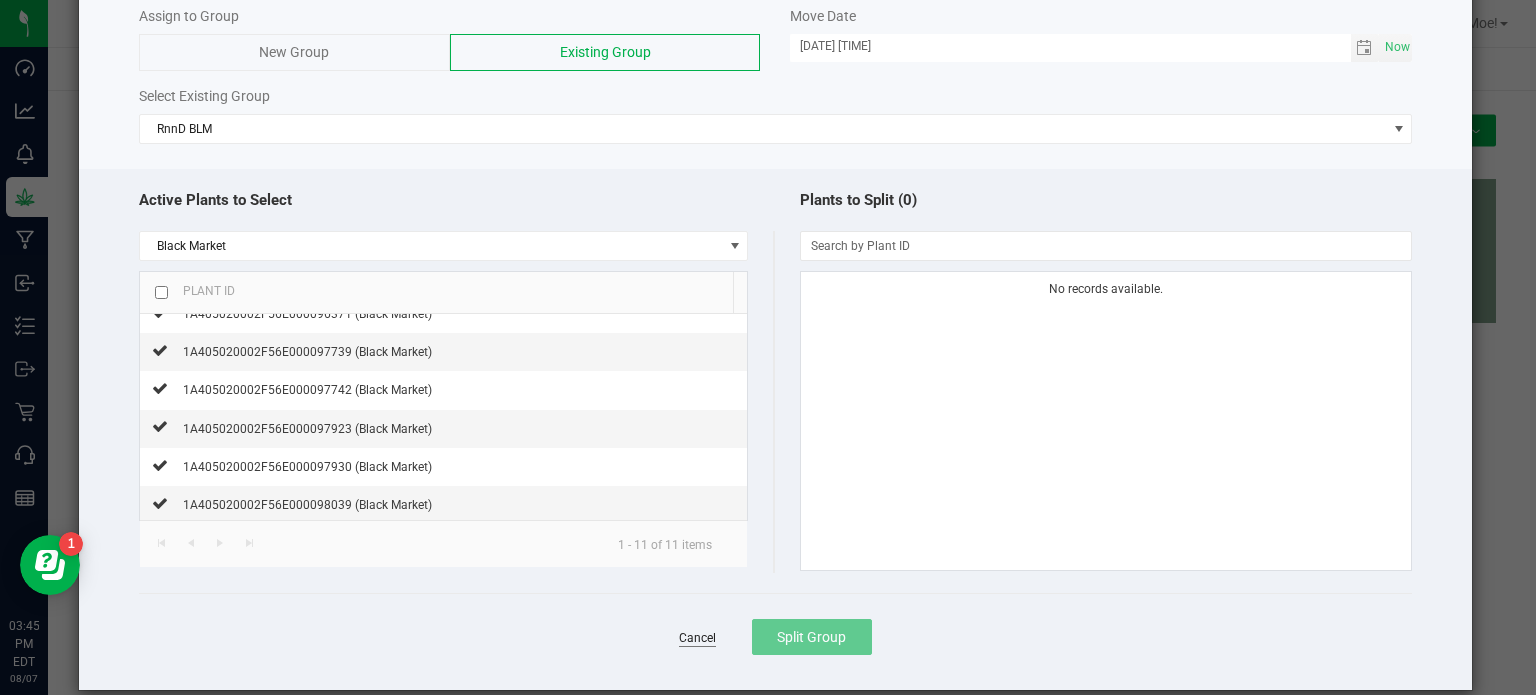 click on "Cancel" 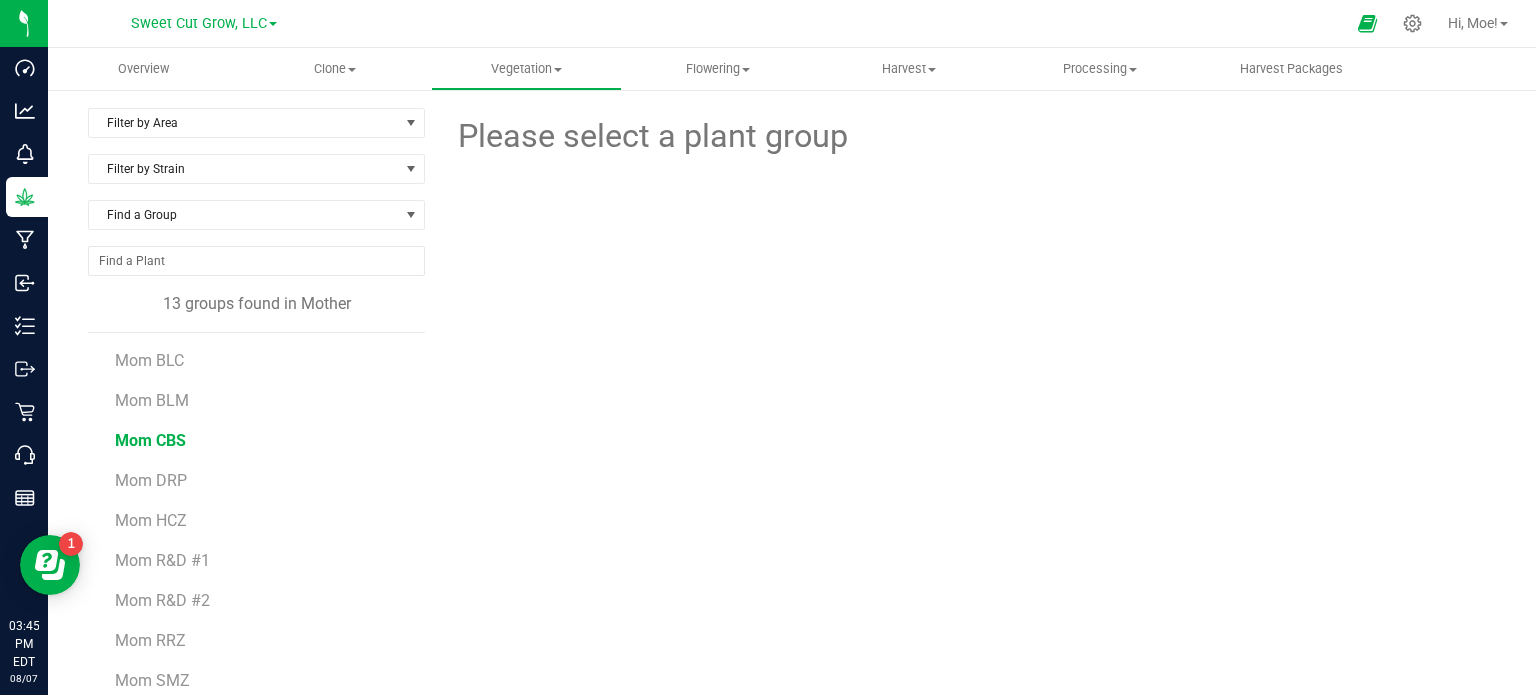 click on "Mom CBS" at bounding box center [150, 440] 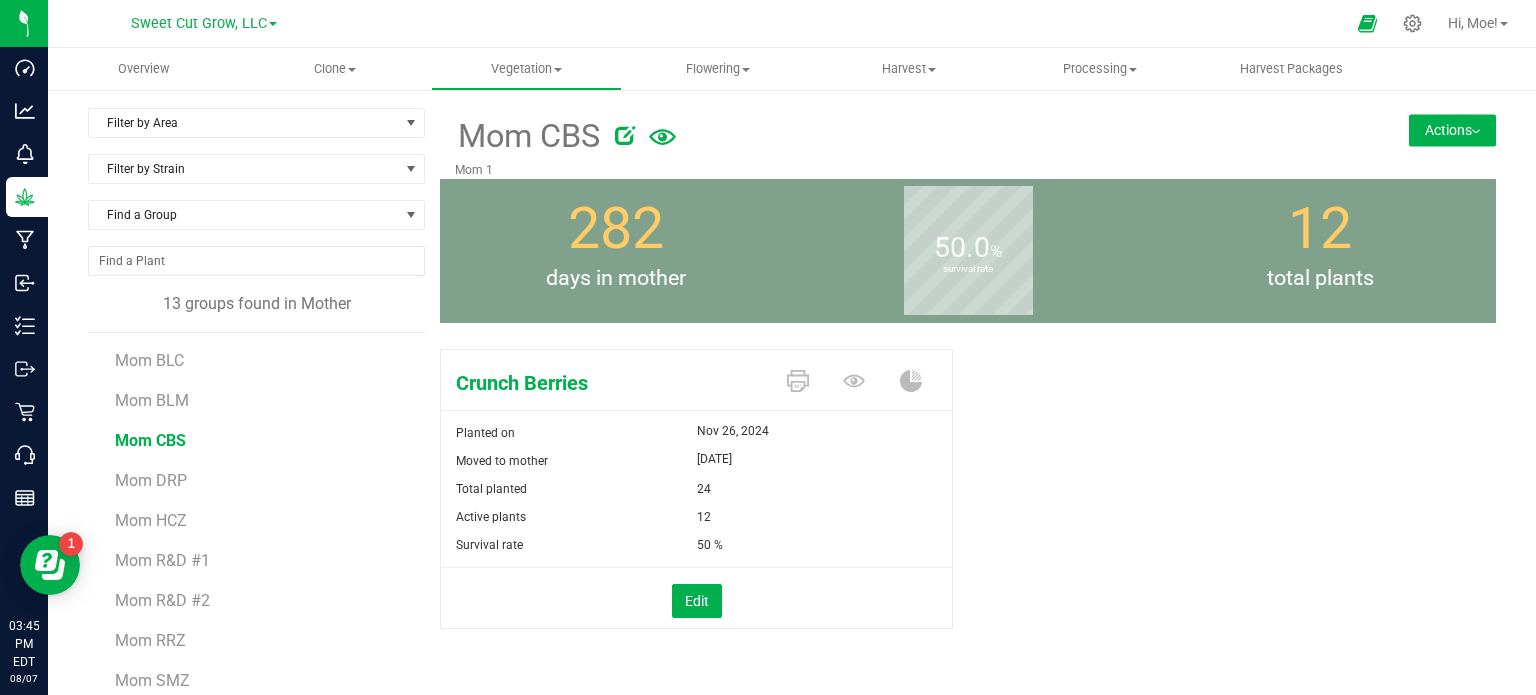 click on "Actions" at bounding box center [1452, 130] 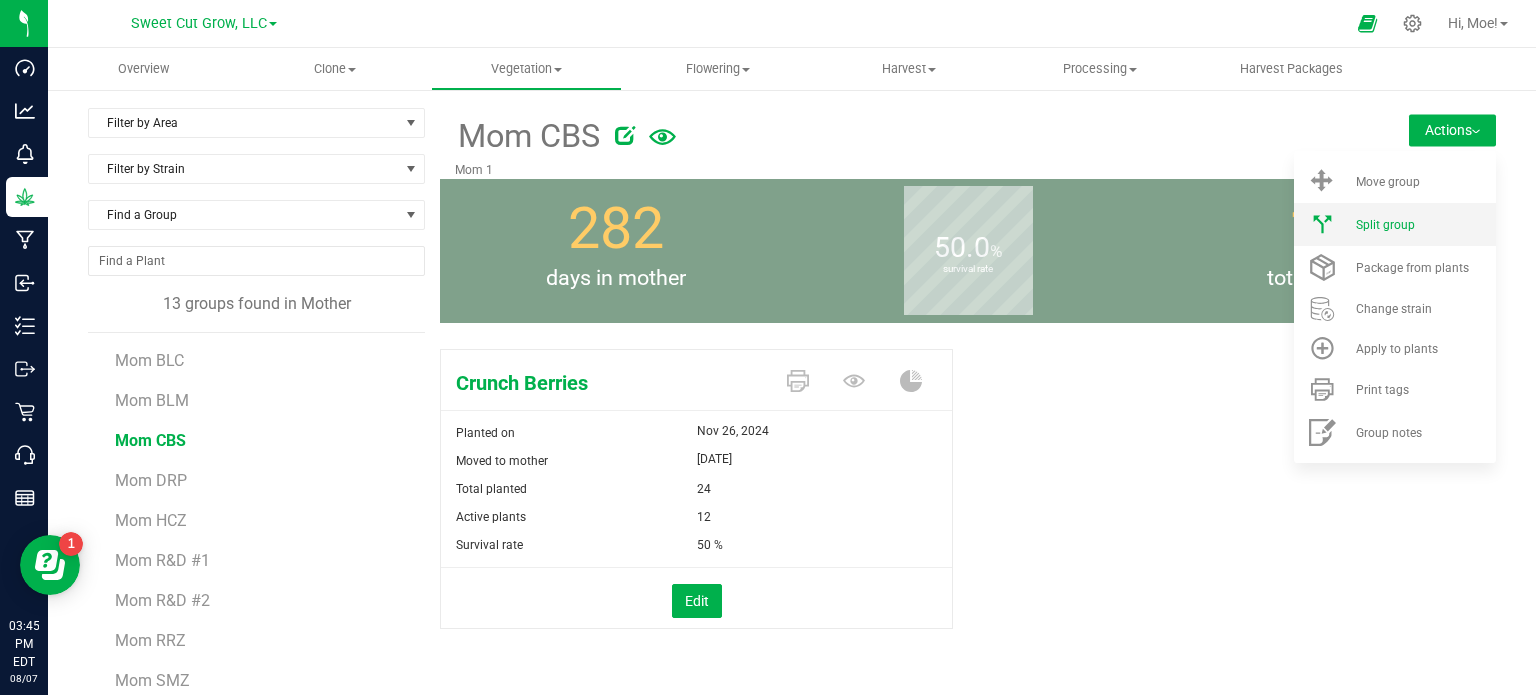 click on "Split group" at bounding box center (1385, 225) 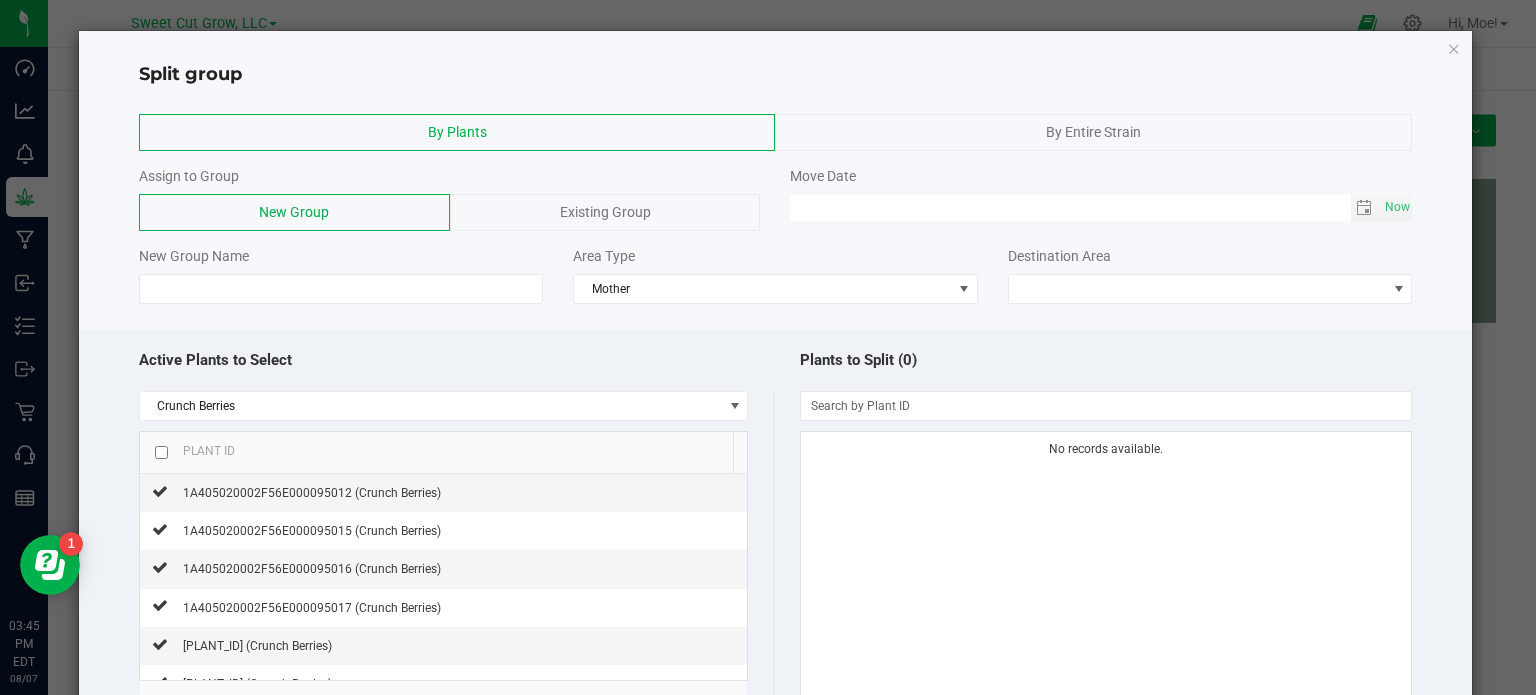 click on "Existing Group" 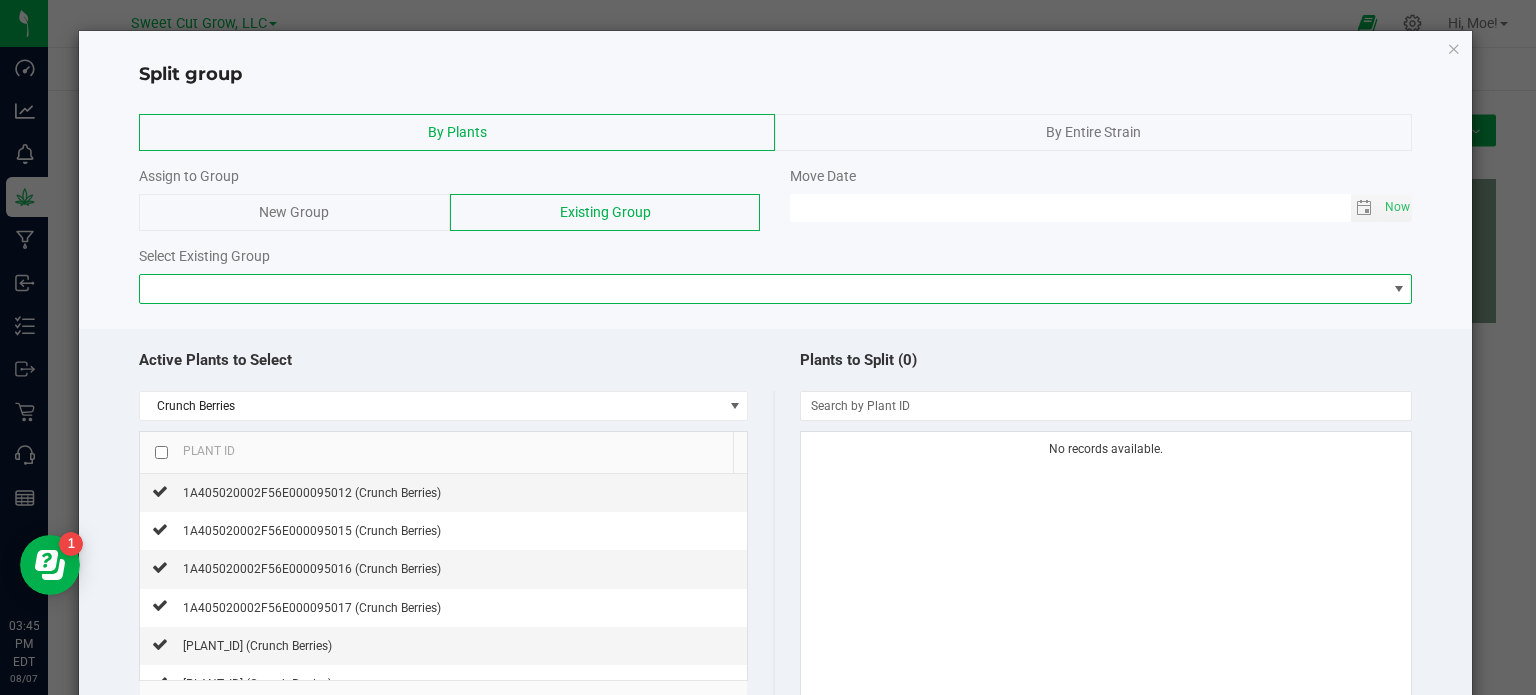 click at bounding box center (763, 289) 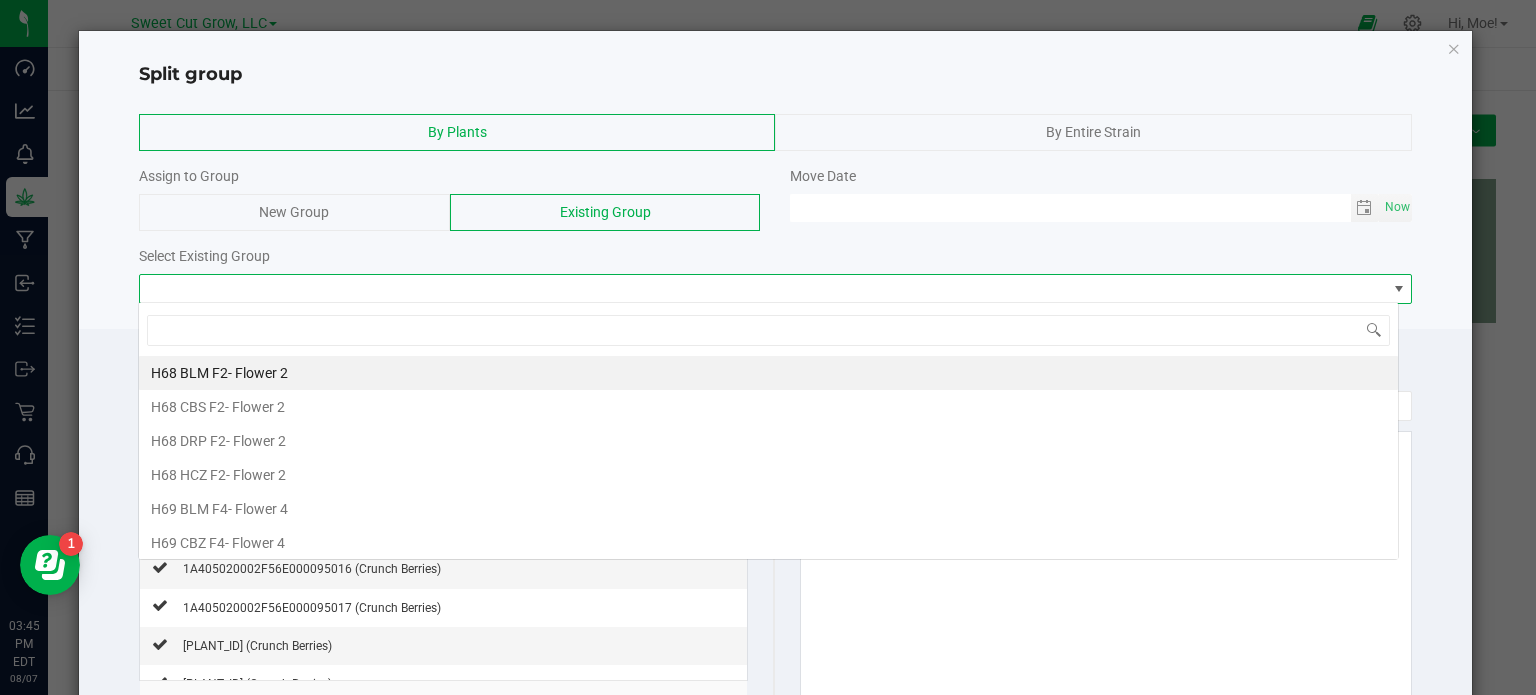 scroll, scrollTop: 99970, scrollLeft: 98739, axis: both 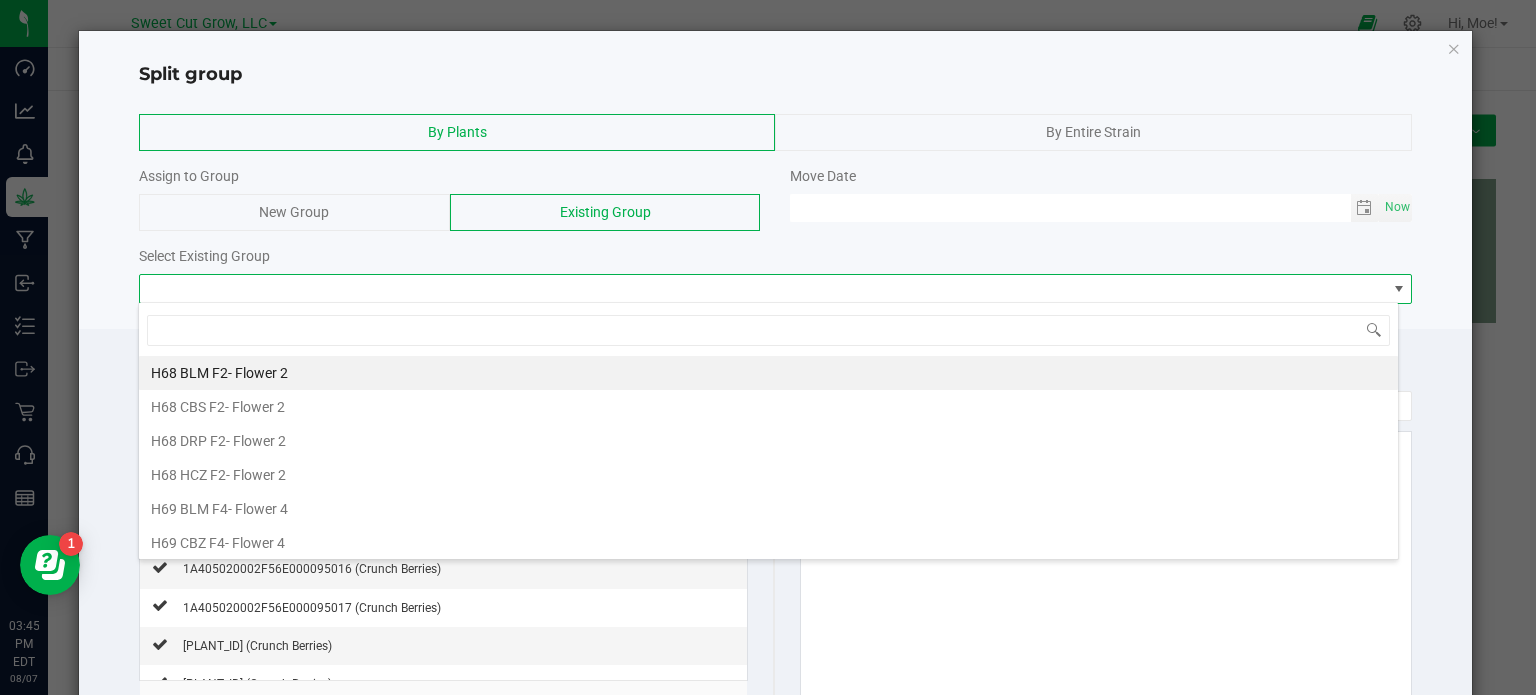 type on "r" 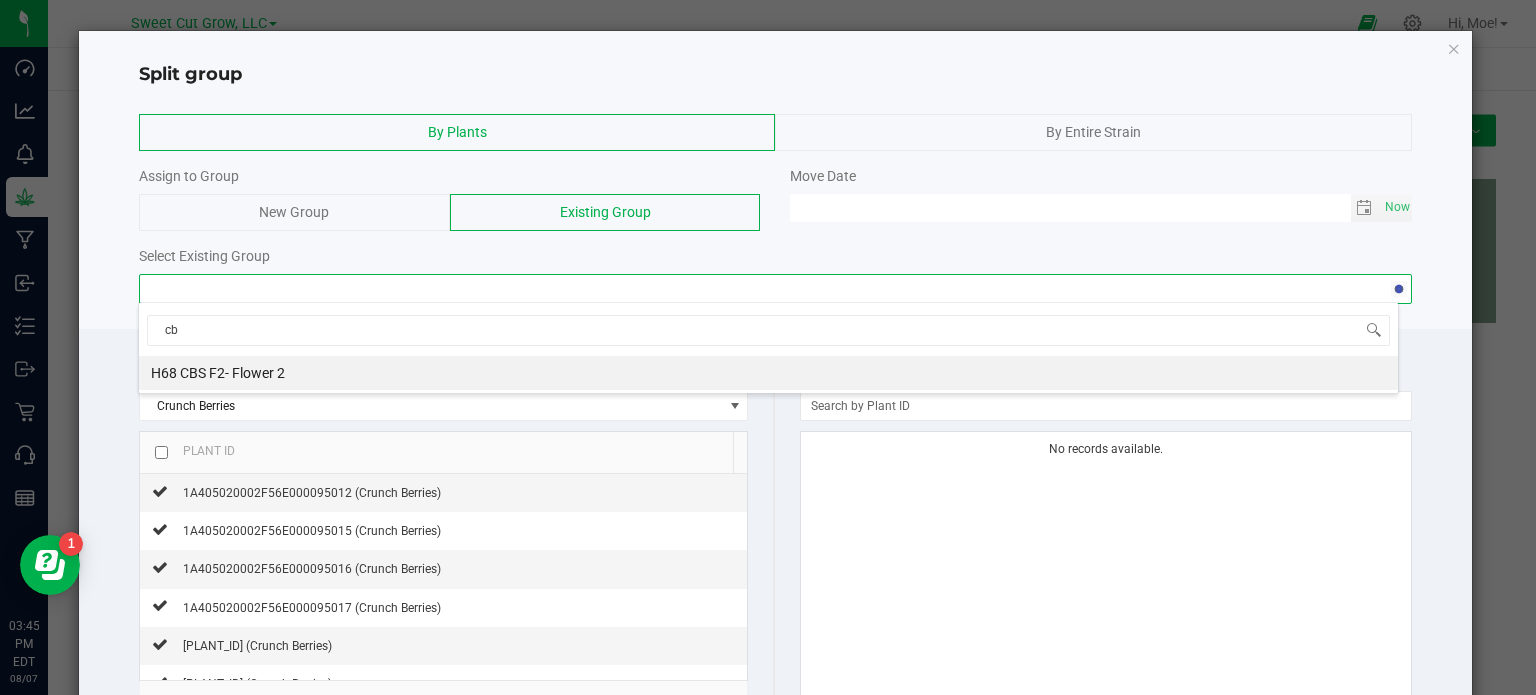 type on "cbz" 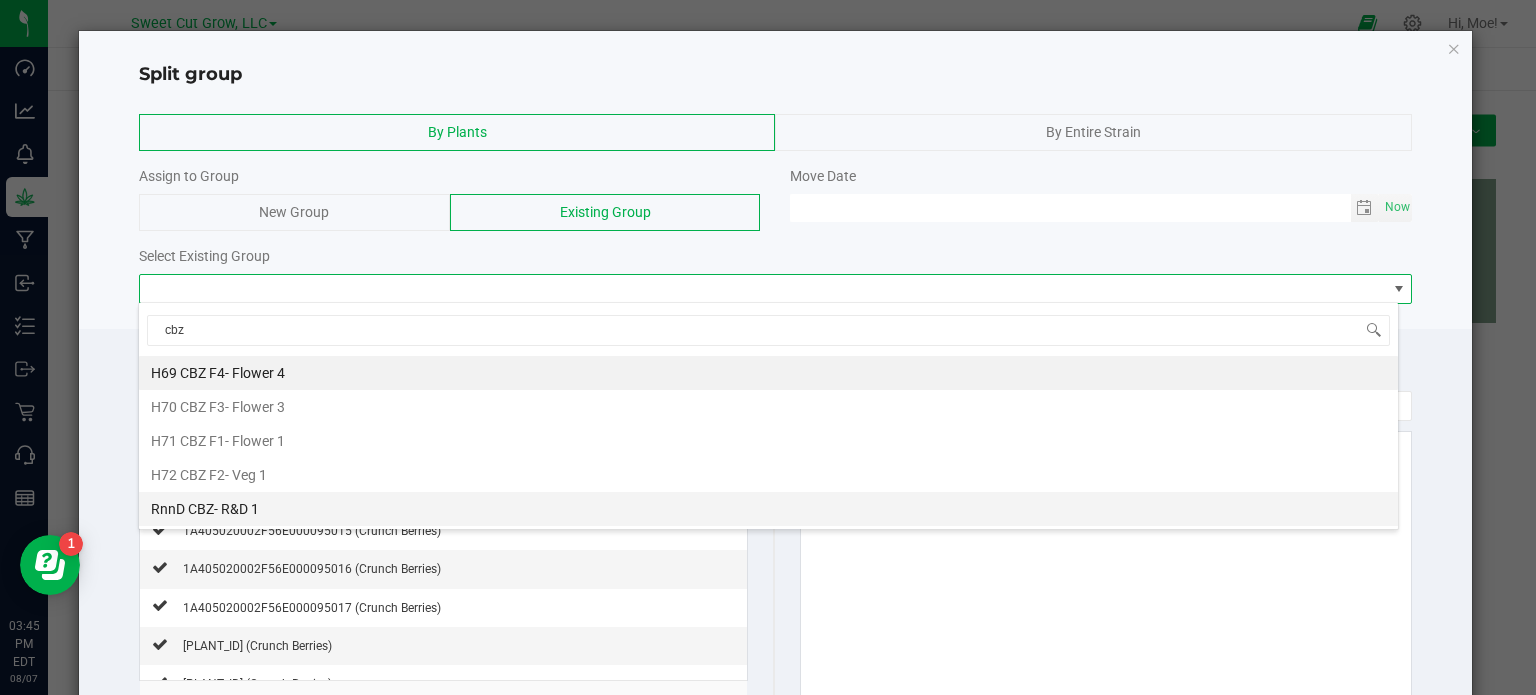 click on "RnnD CBZ" at bounding box center [182, 509] 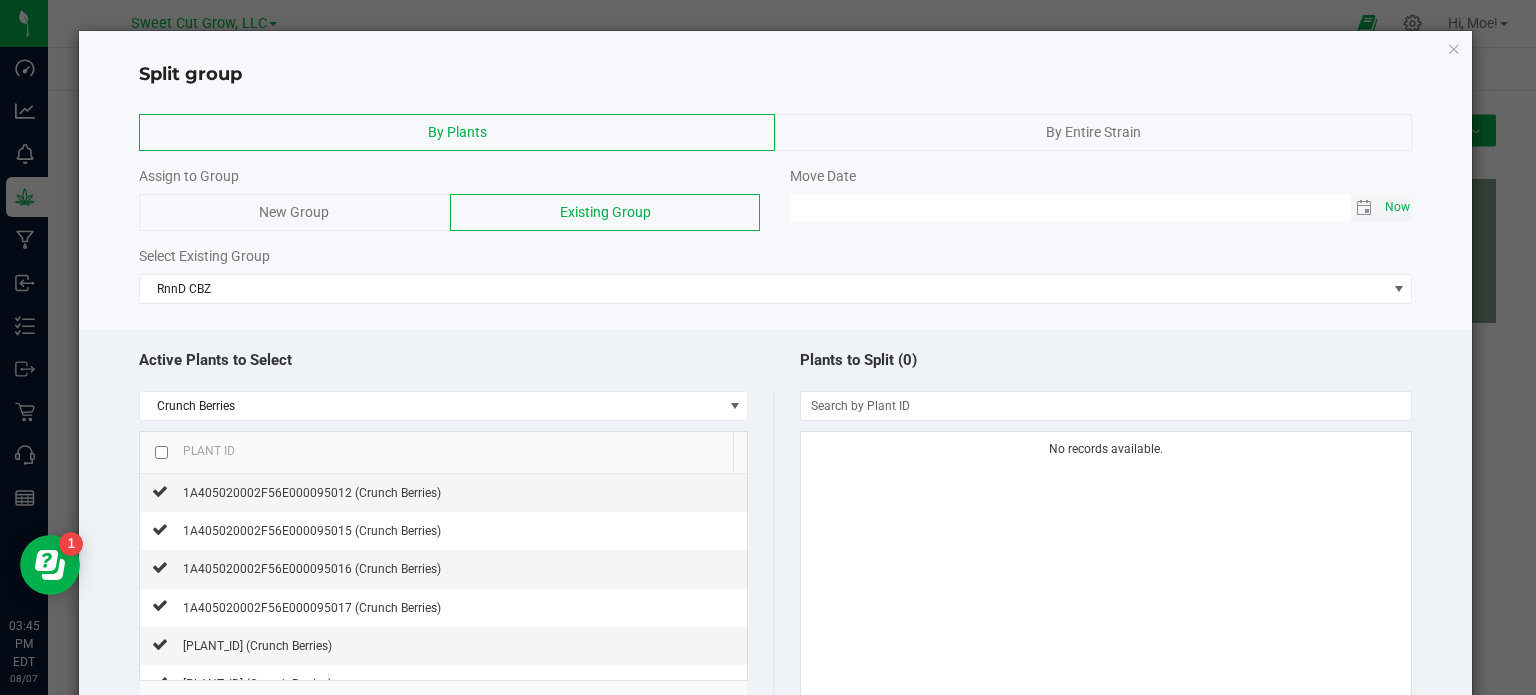 click on "Now" 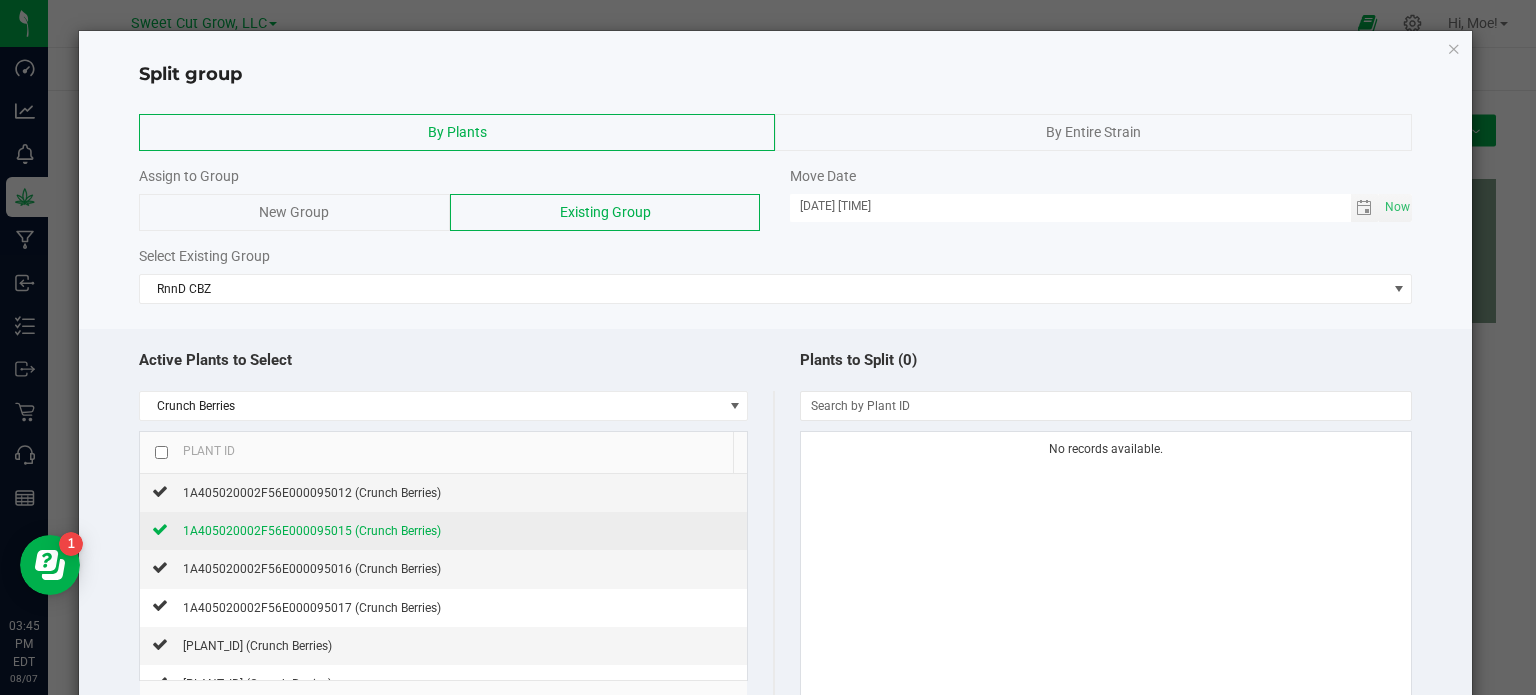 click on "1A405020002F56E000095015 (Crunch Berries)" 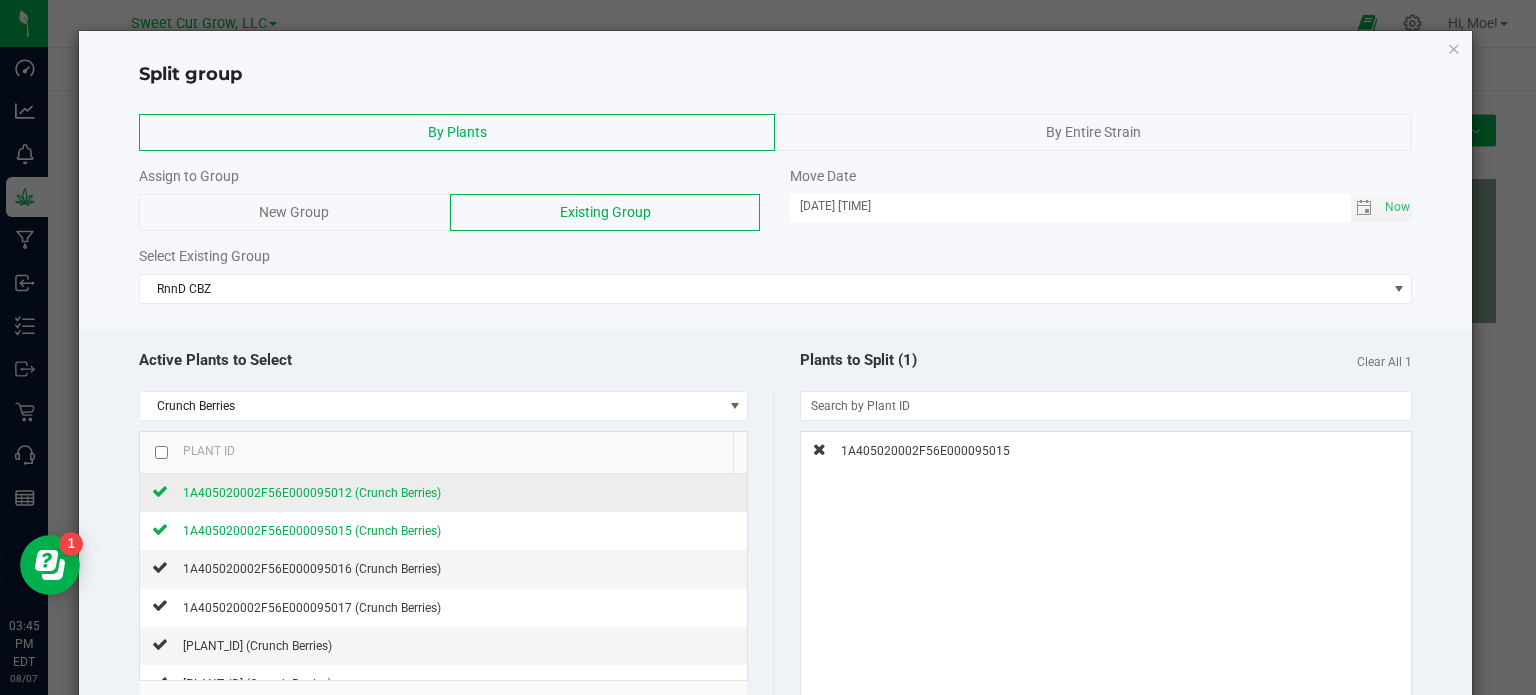 click on "1A405020002F56E000095012 (Crunch Berries)" 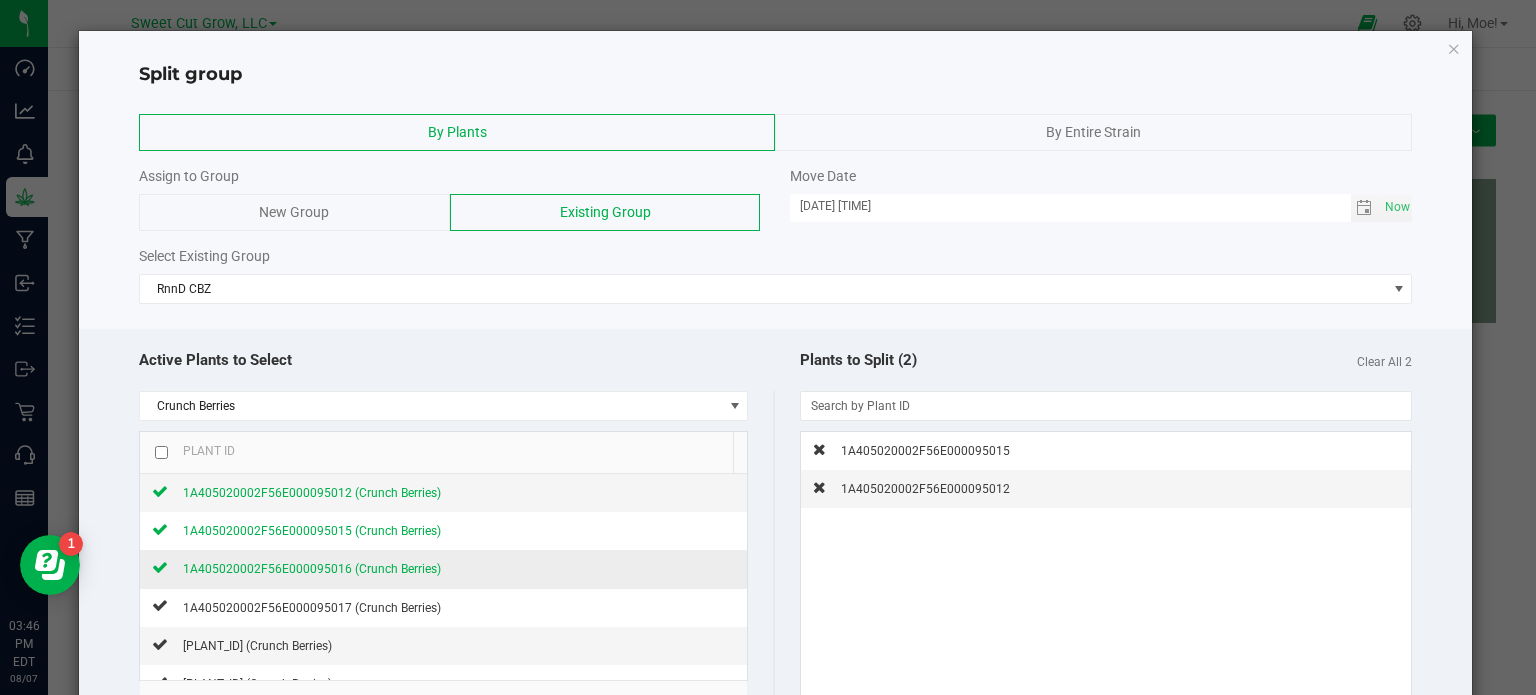 click on "1A405020002F56E000095016 (Crunch Berries)" 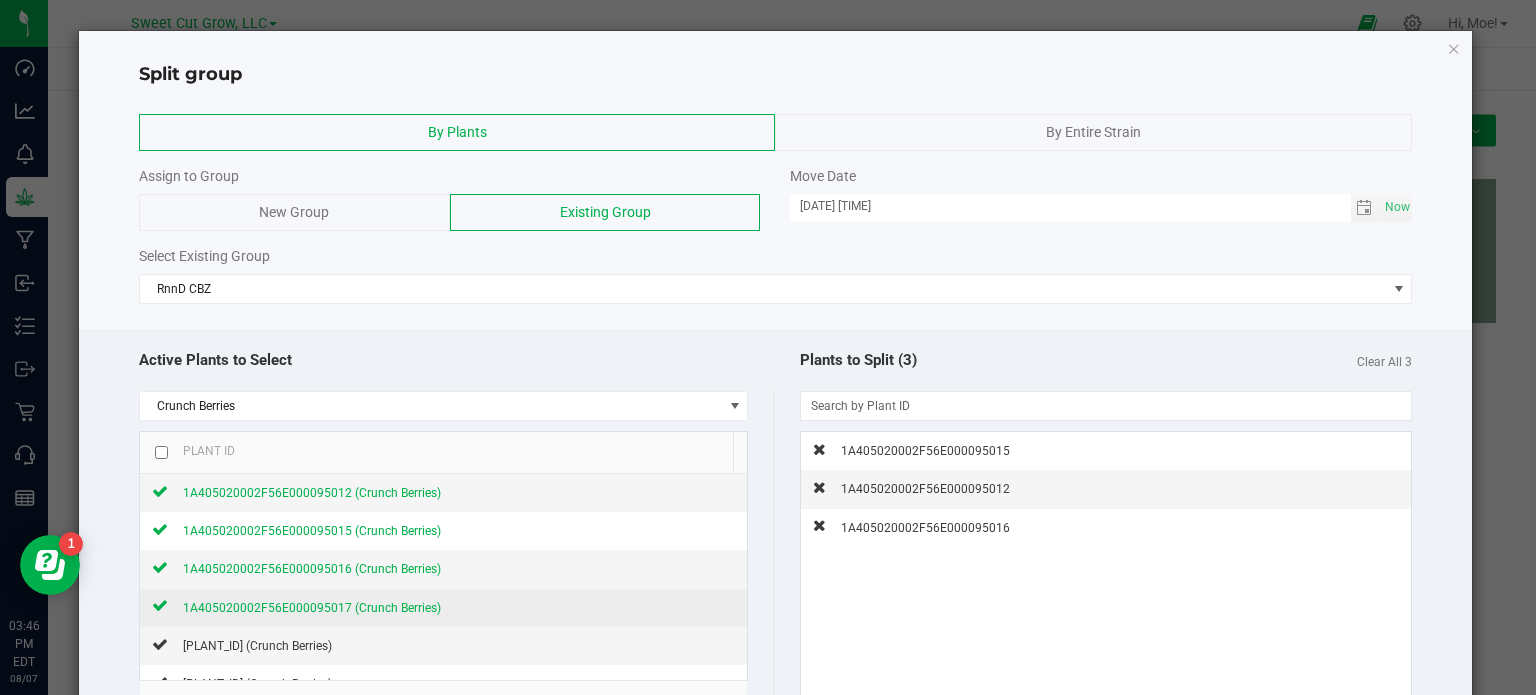 click on "1A405020002F56E000095017 (Crunch Berries)" 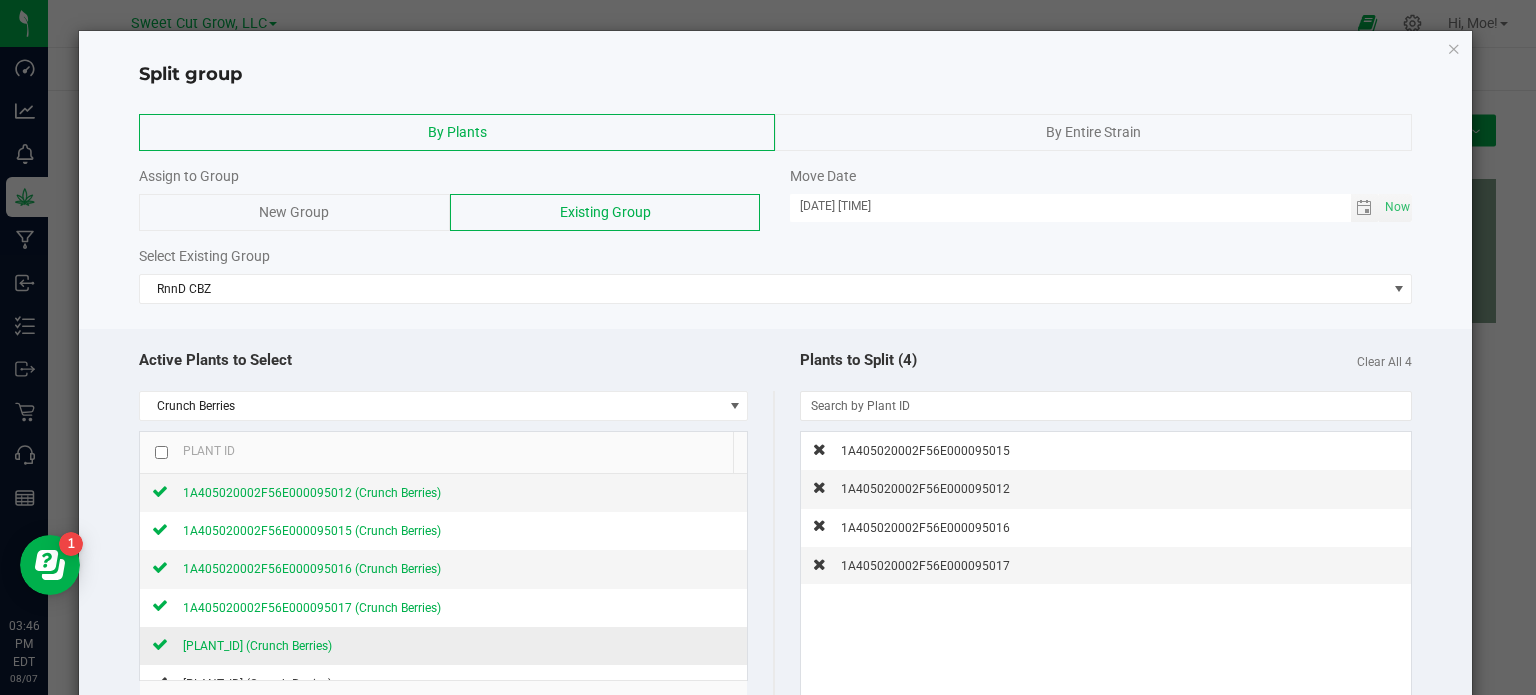 click on "[PLANT_ID] (Crunch Berries)" 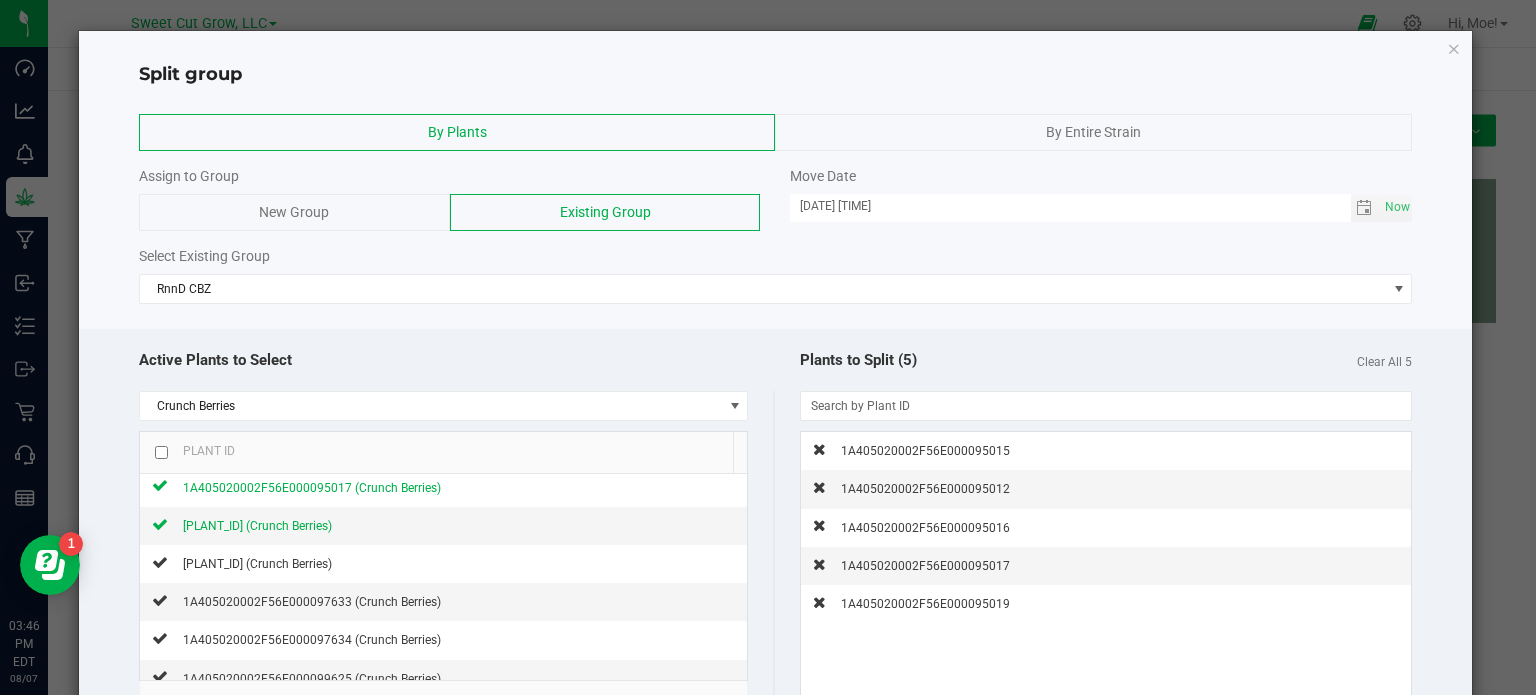 scroll, scrollTop: 160, scrollLeft: 0, axis: vertical 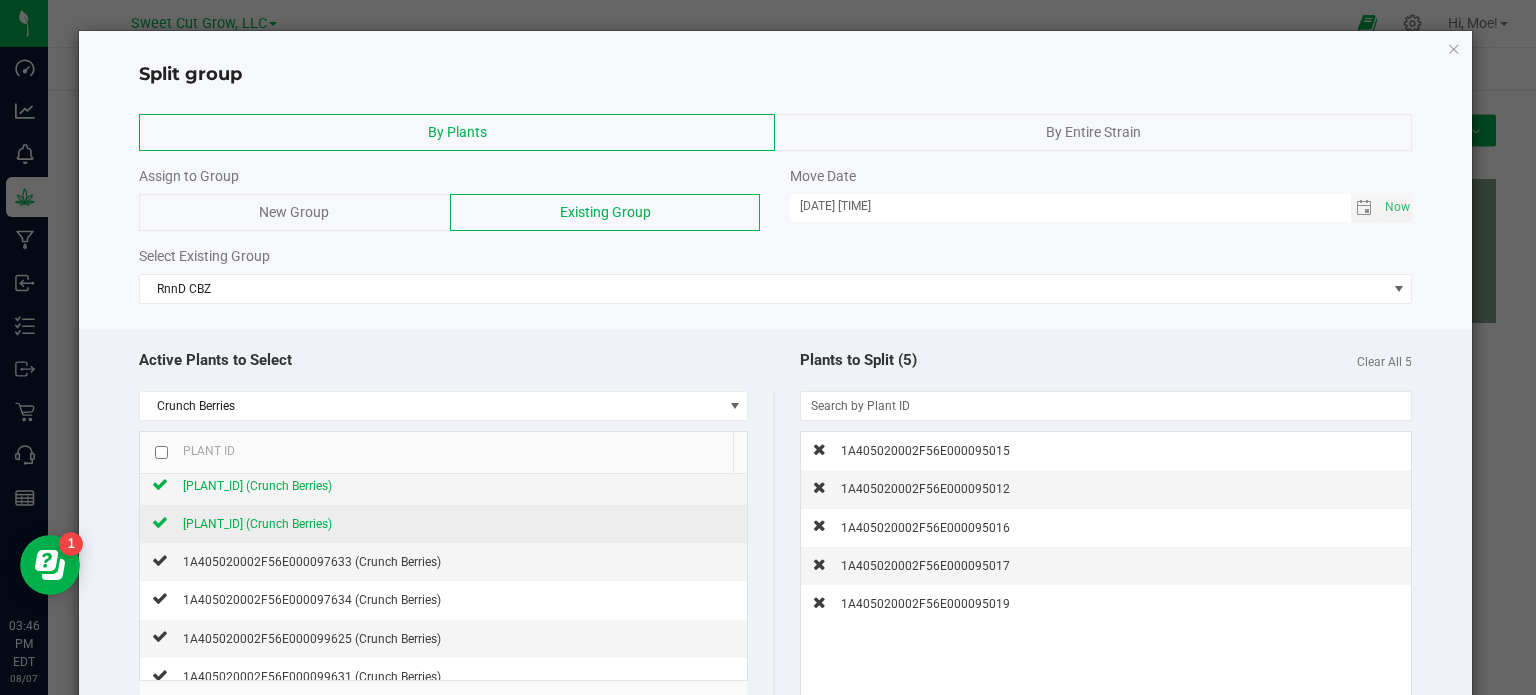 click on "[PLANT_ID] (Crunch Berries)" 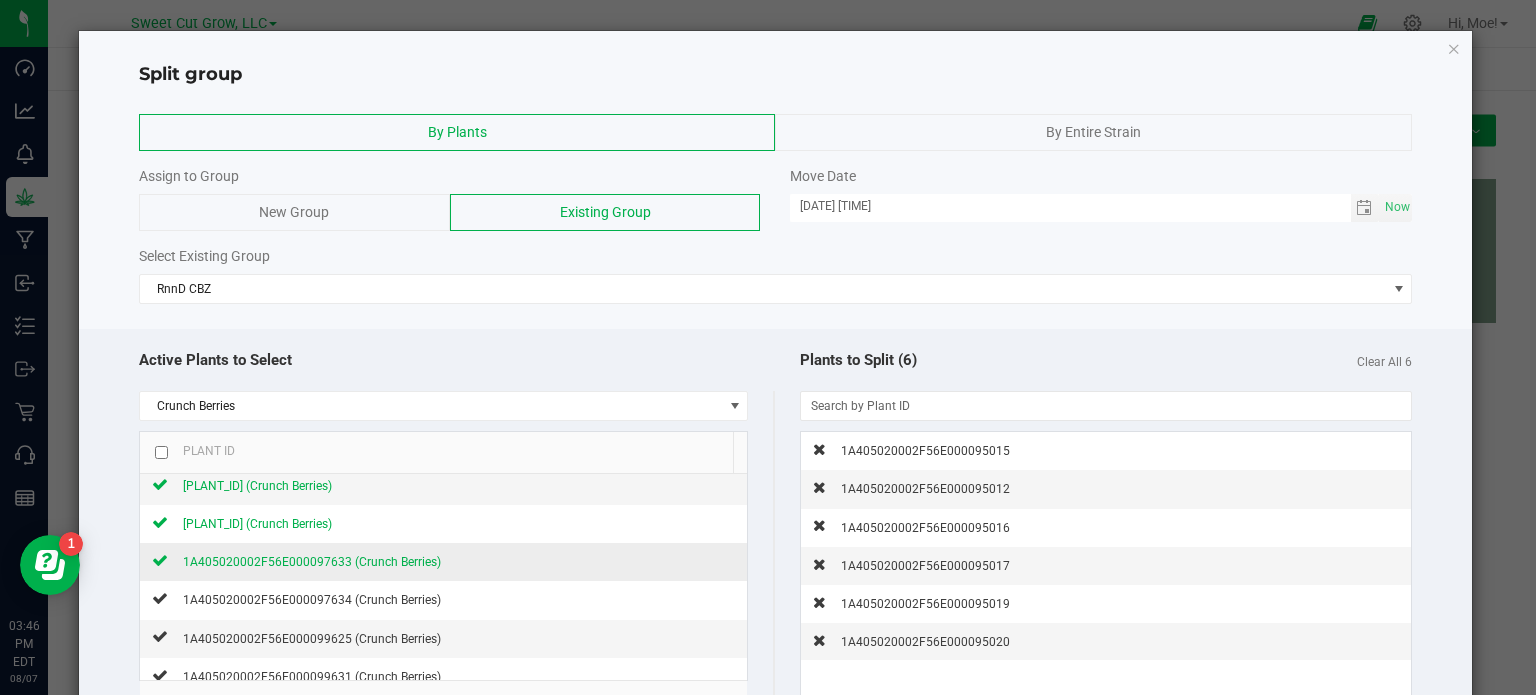 click on "1A405020002F56E000097633 (Crunch Berries)" 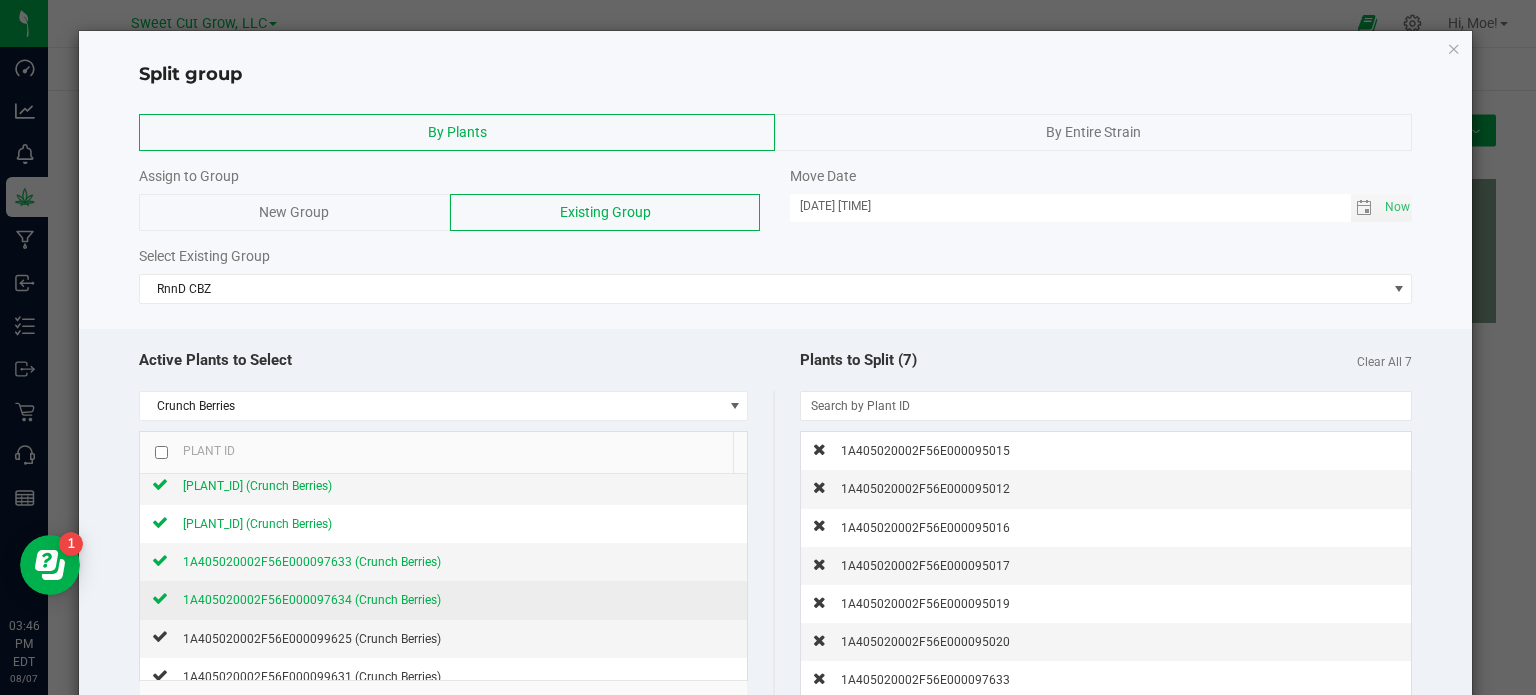 click on "1A405020002F56E000097634 (Crunch Berries)" 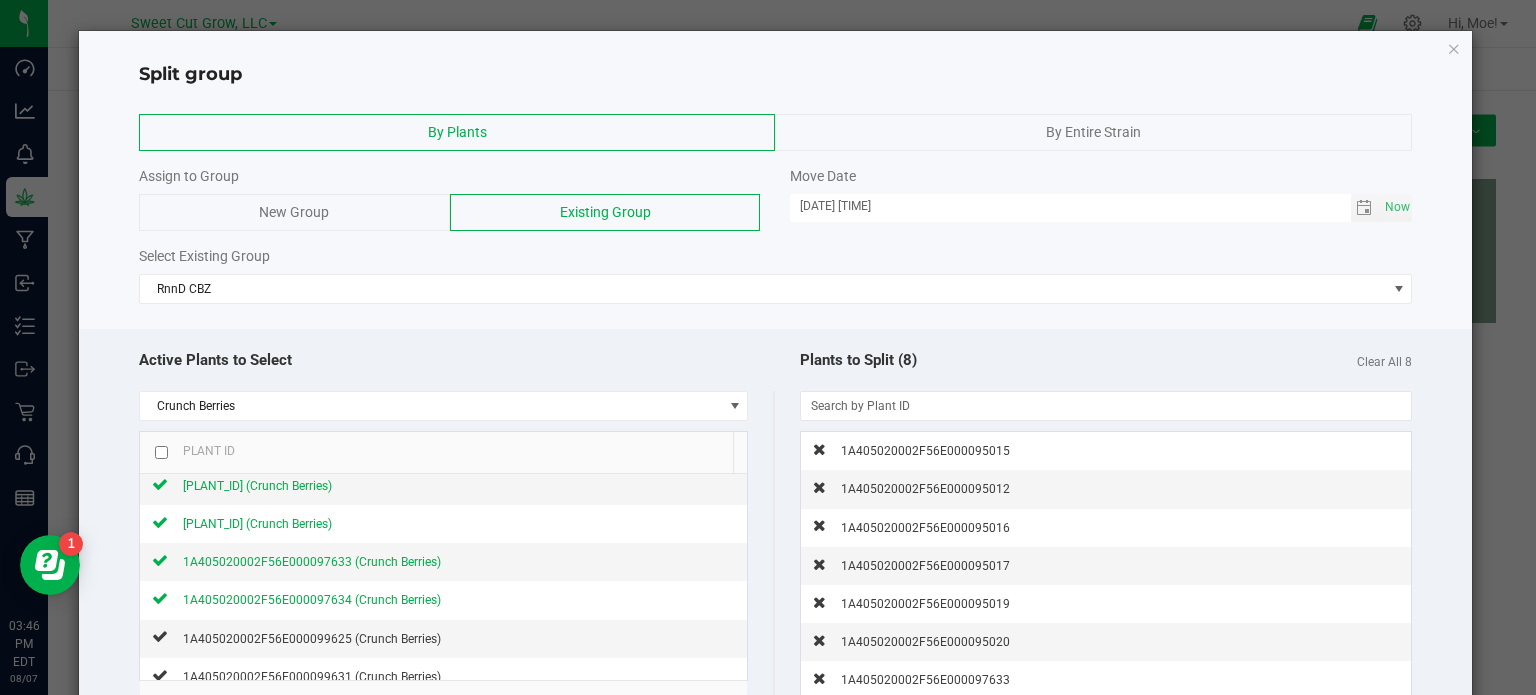 click on "Plants to Split (8)   Clear All 8" 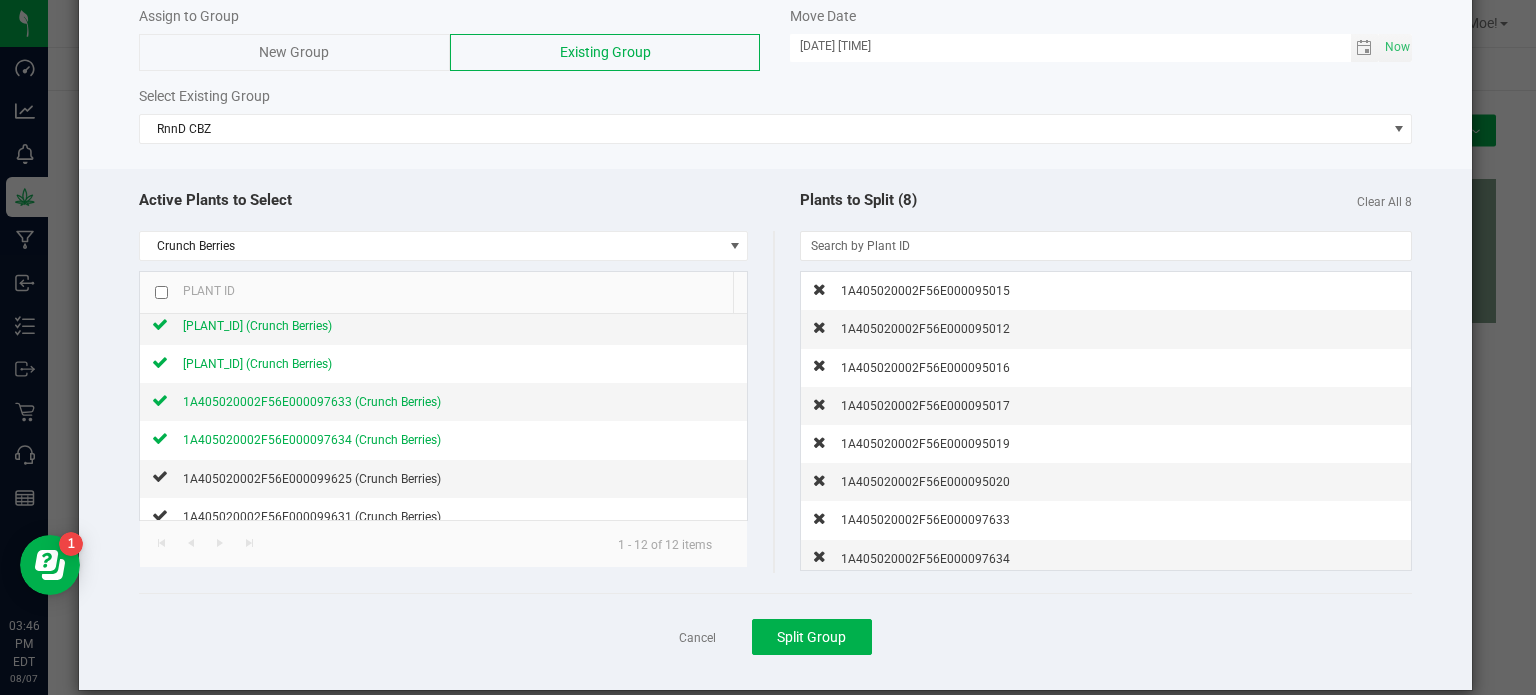 scroll, scrollTop: 184, scrollLeft: 0, axis: vertical 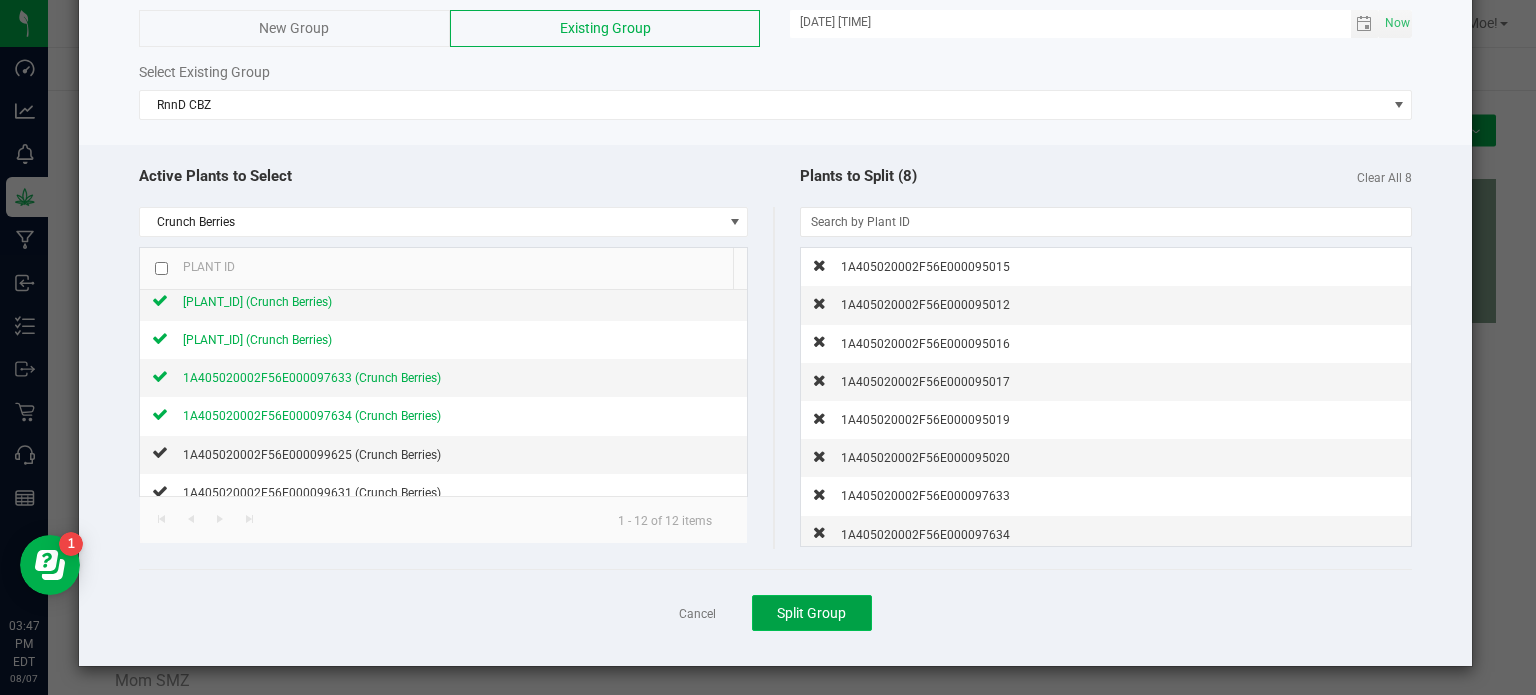 click on "Split Group" 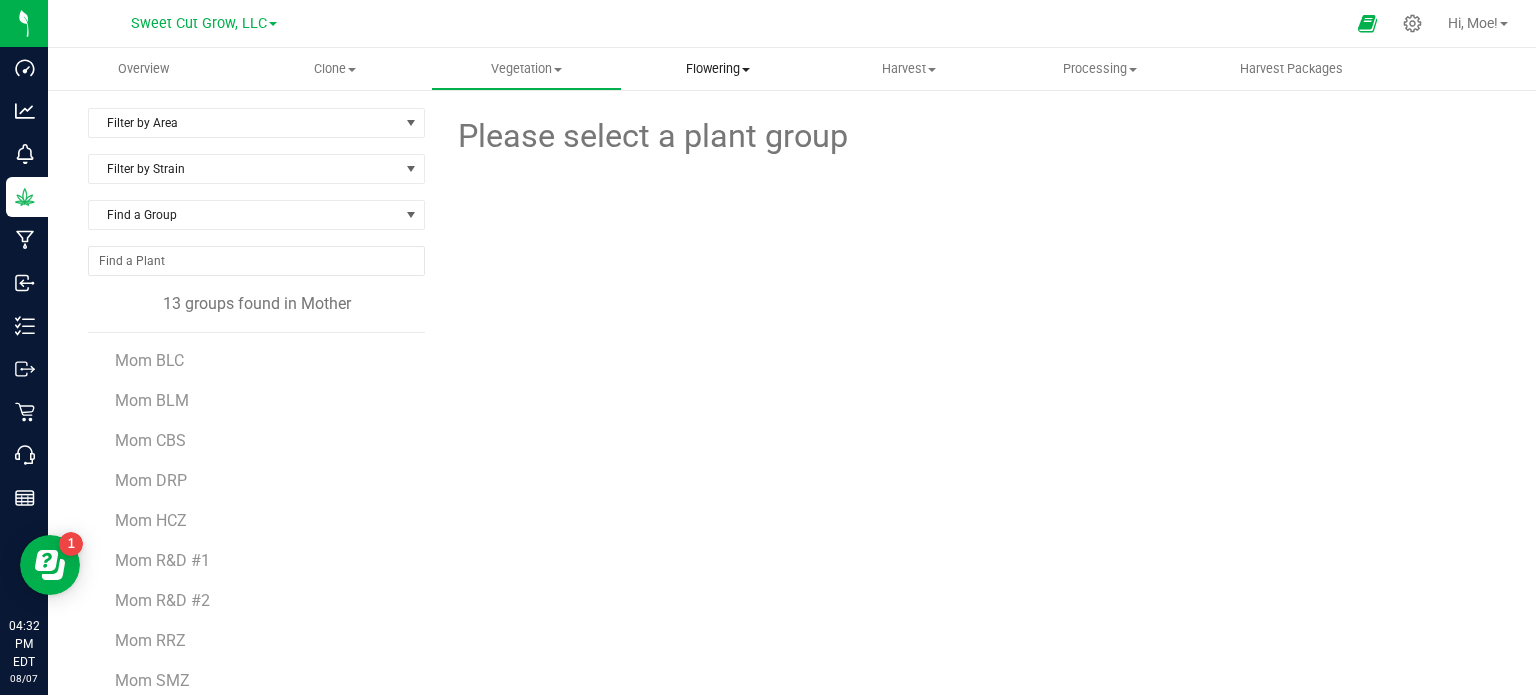 click on "Flowering" at bounding box center (717, 69) 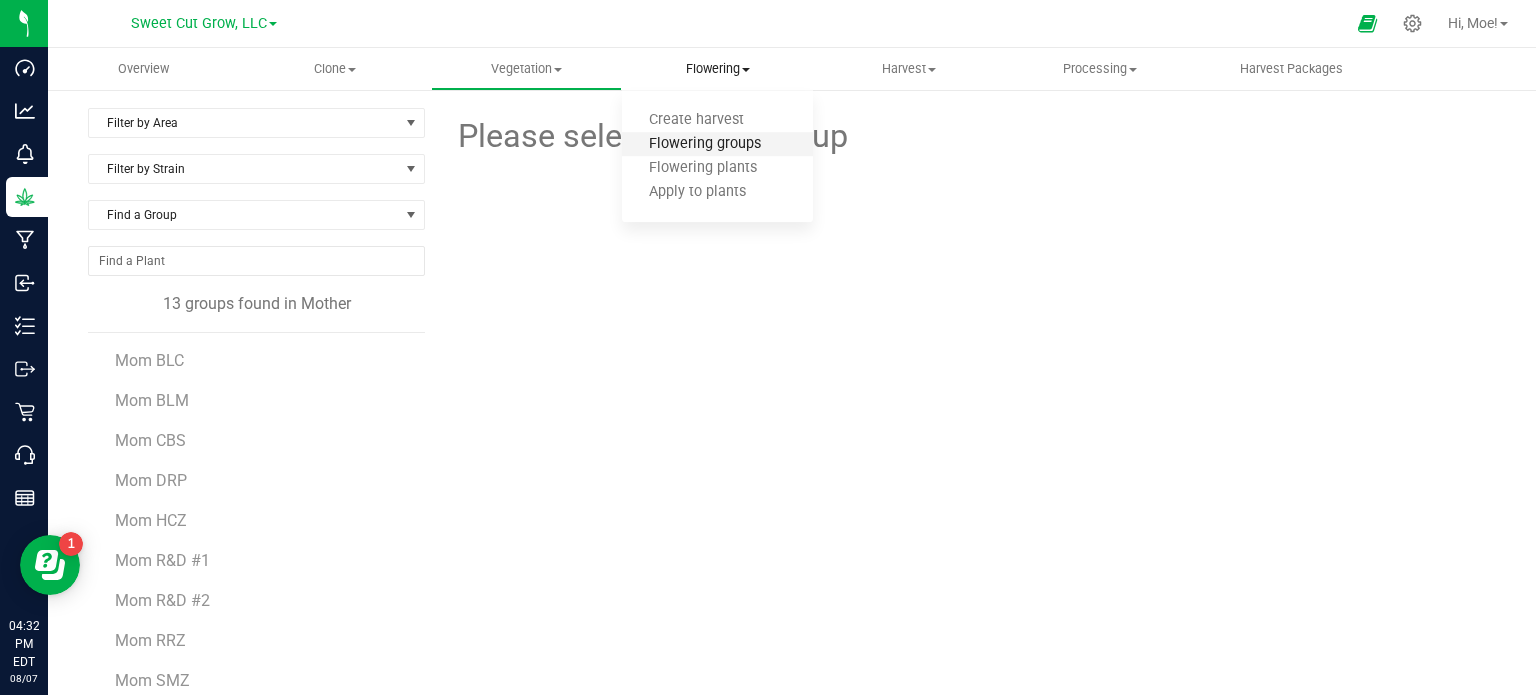click on "Flowering groups" at bounding box center [705, 144] 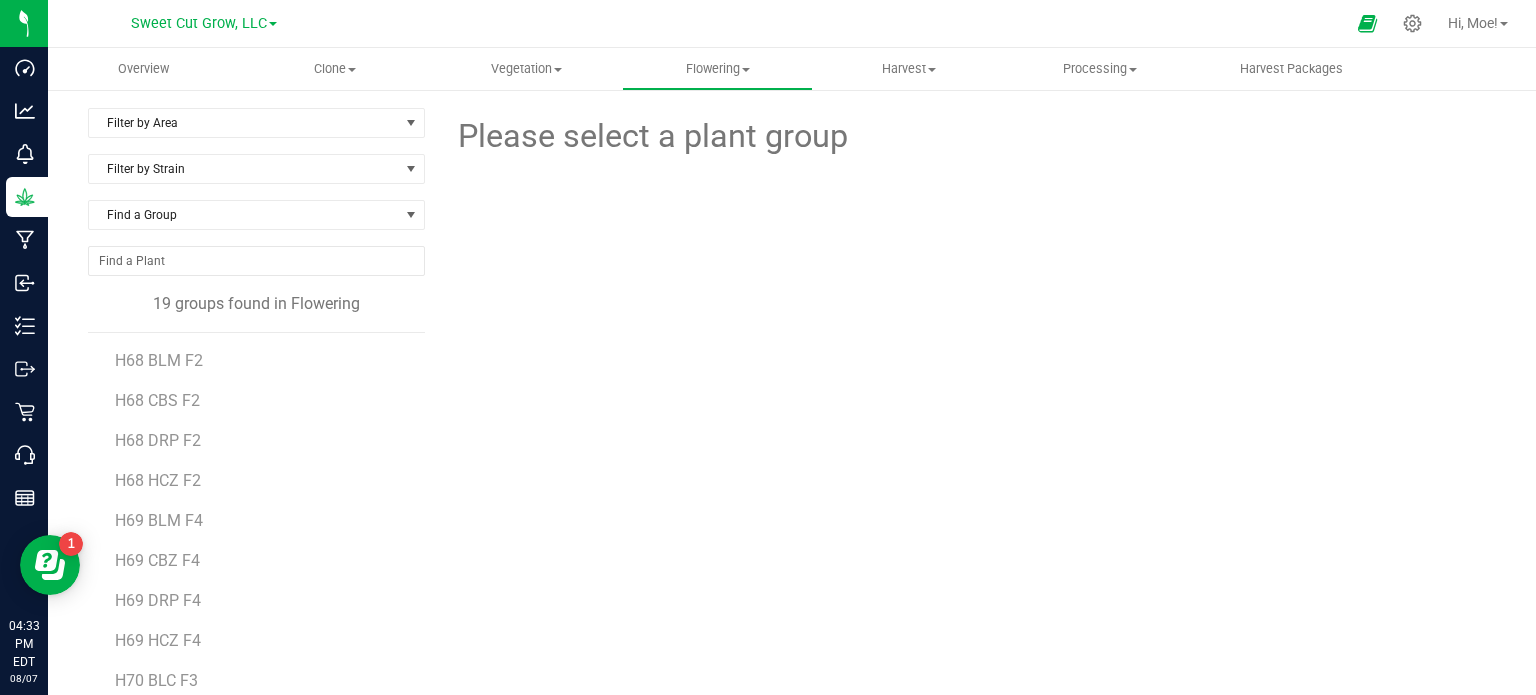 click on "Filter by Area Filter by Area All Flower 1 Flower 2 Flower 3 Flower 4 Mom 1 R&D 1 Trim 1 Vault Veg 1
Filter by Strain
Find a Group
19
groups
found in Flowering
H68 BLM F2
H68 CBS F2
H68 DRP F2
H68 HCZ F2
H69 BLM F4
H69 CBZ F4
H69 DRP F4
H69 HCZ F4
H70 BLC F3
H70 BLM F3
H70 CBZ F3
H70 DRP F3" at bounding box center [264, 471] 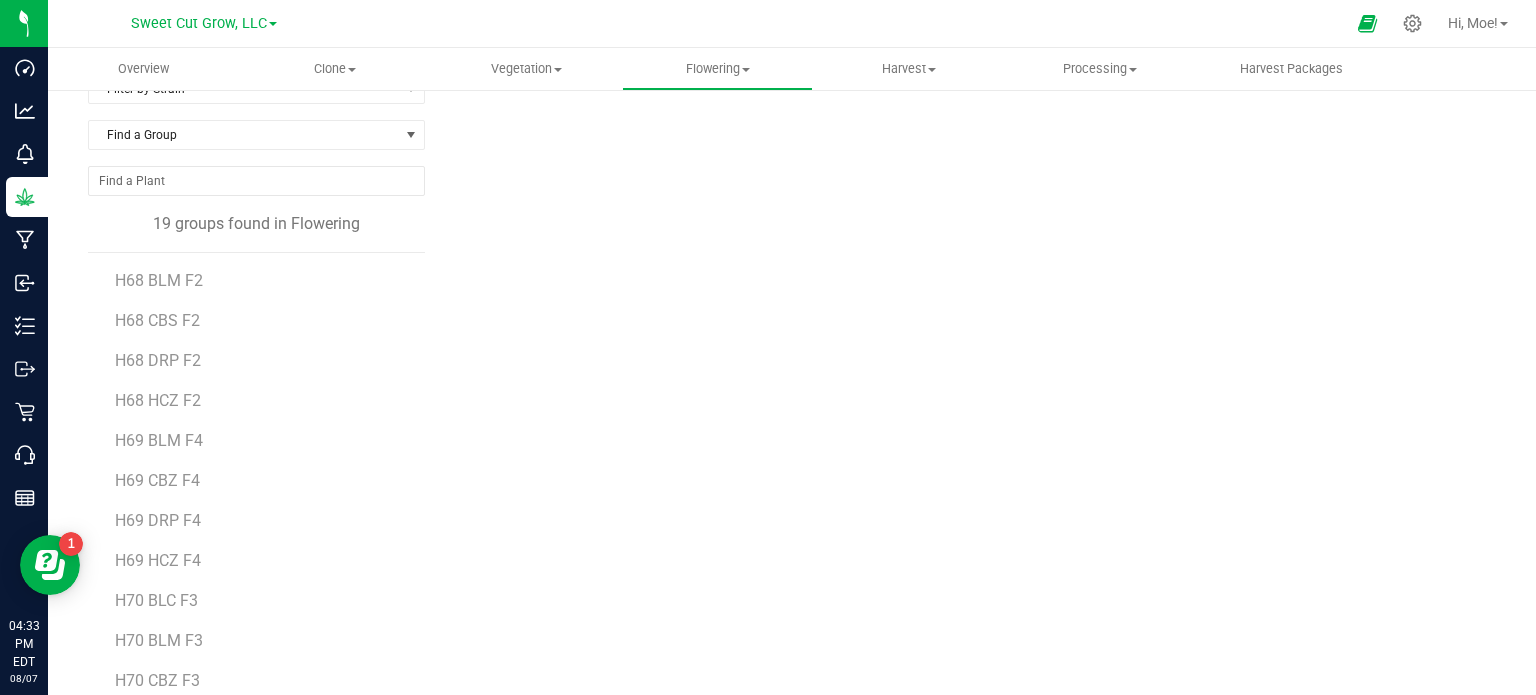 scroll, scrollTop: 120, scrollLeft: 0, axis: vertical 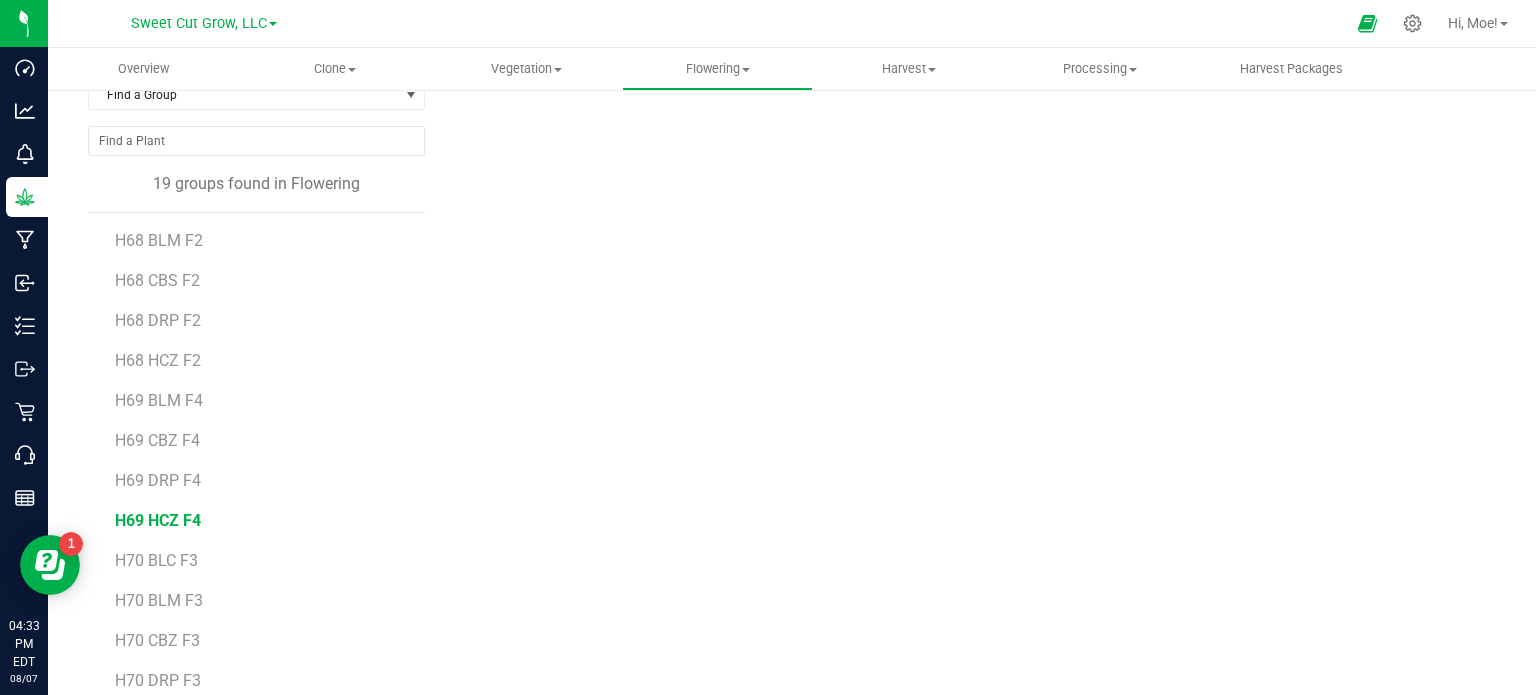 click on "H69 HCZ F4" at bounding box center [158, 520] 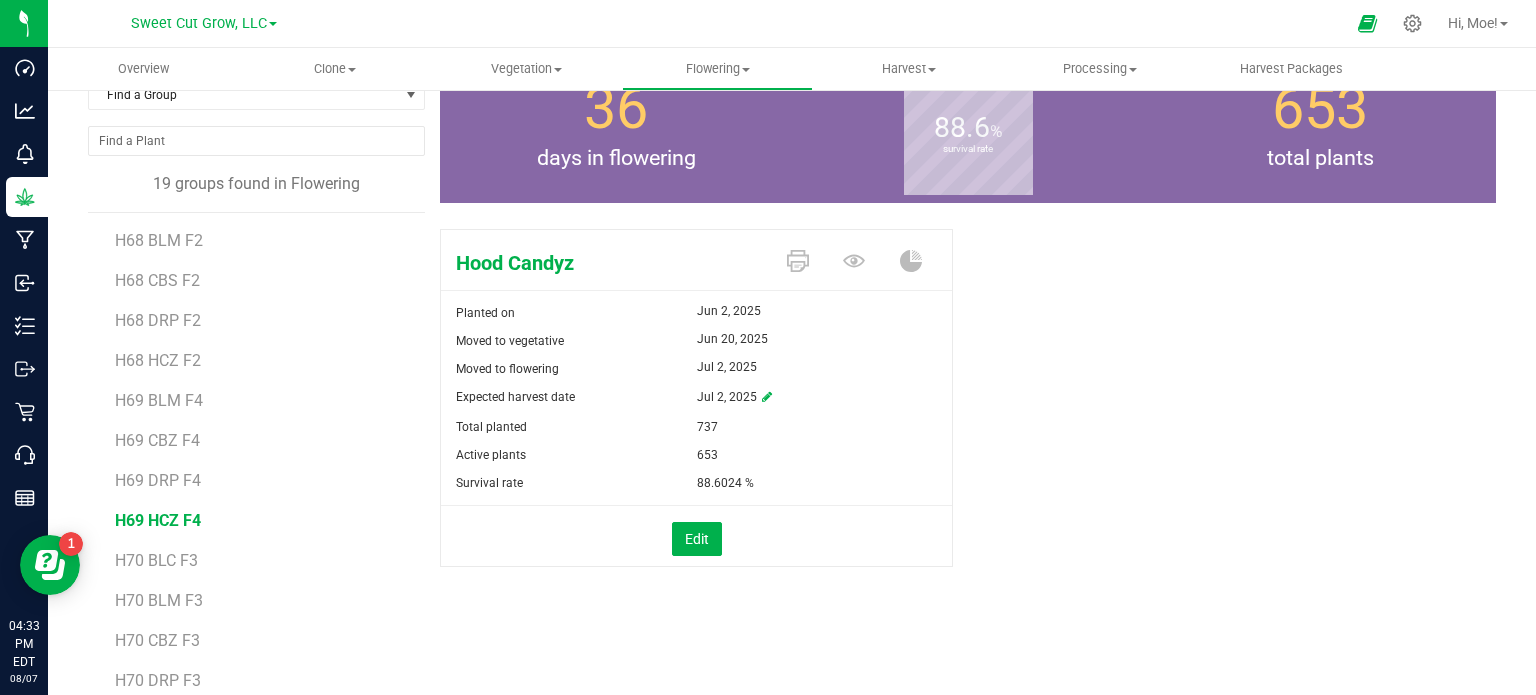 click on "Hood Candyz
Planted on
Jun 2, 2025
Moved to vegetative
Jun 20, 2025
Moved to flowering
Jul 2, 2025
Expected harvest date
Jul 2, 2025" at bounding box center (968, 419) 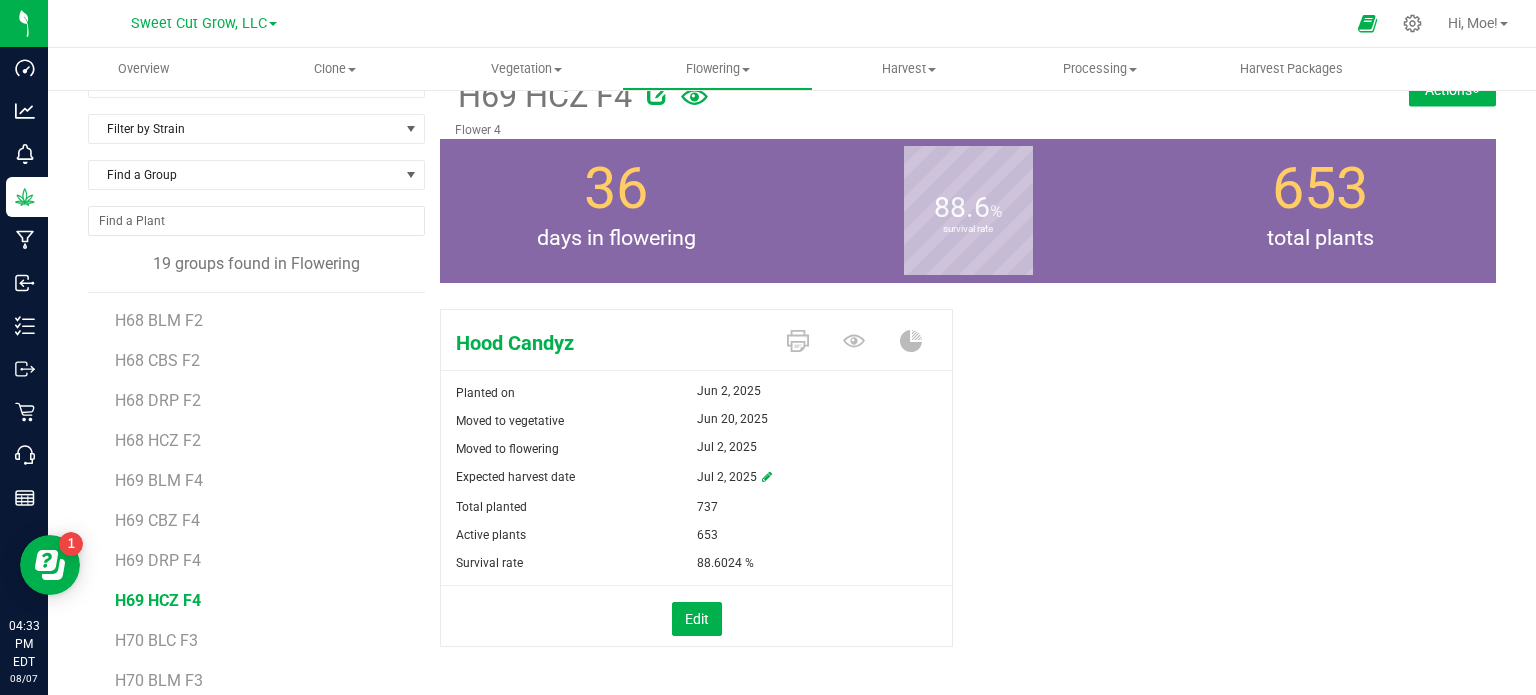 scroll, scrollTop: 0, scrollLeft: 0, axis: both 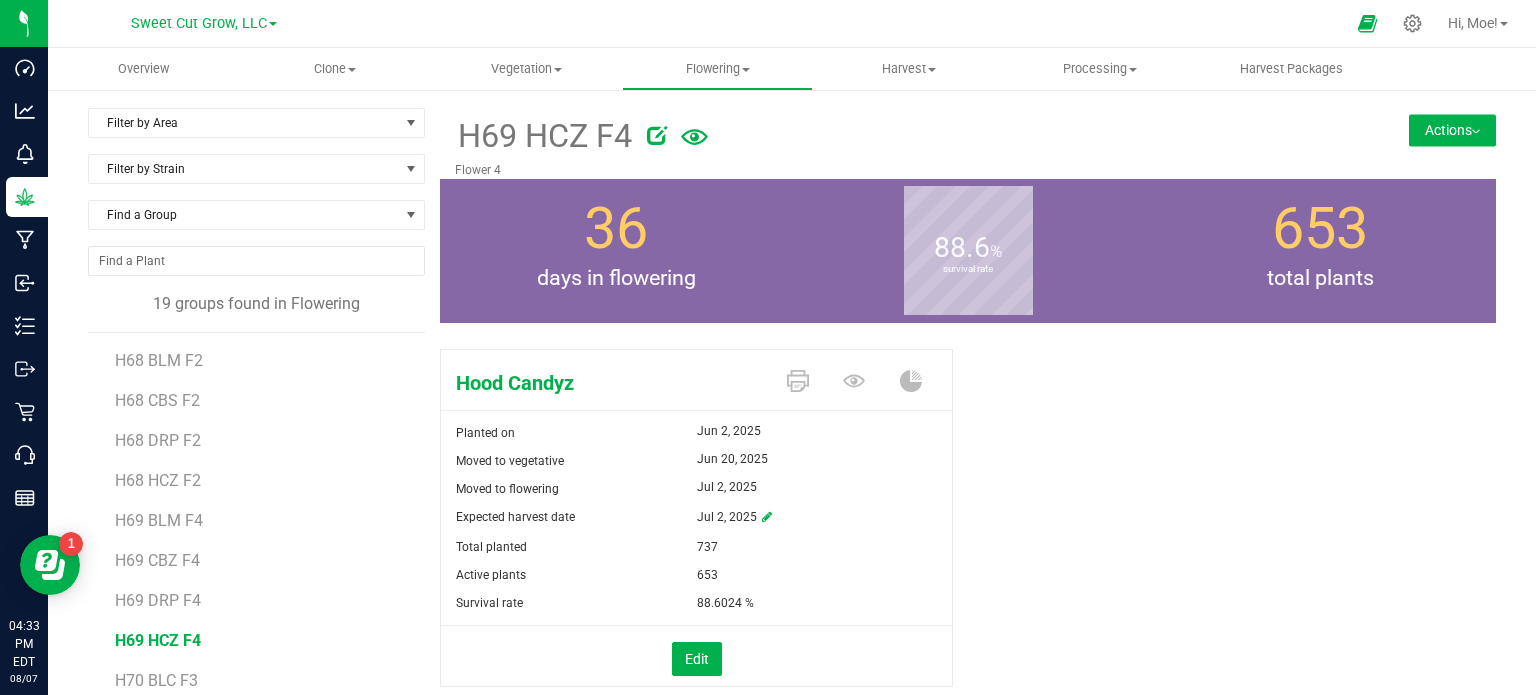 click on "Actions" at bounding box center [1452, 130] 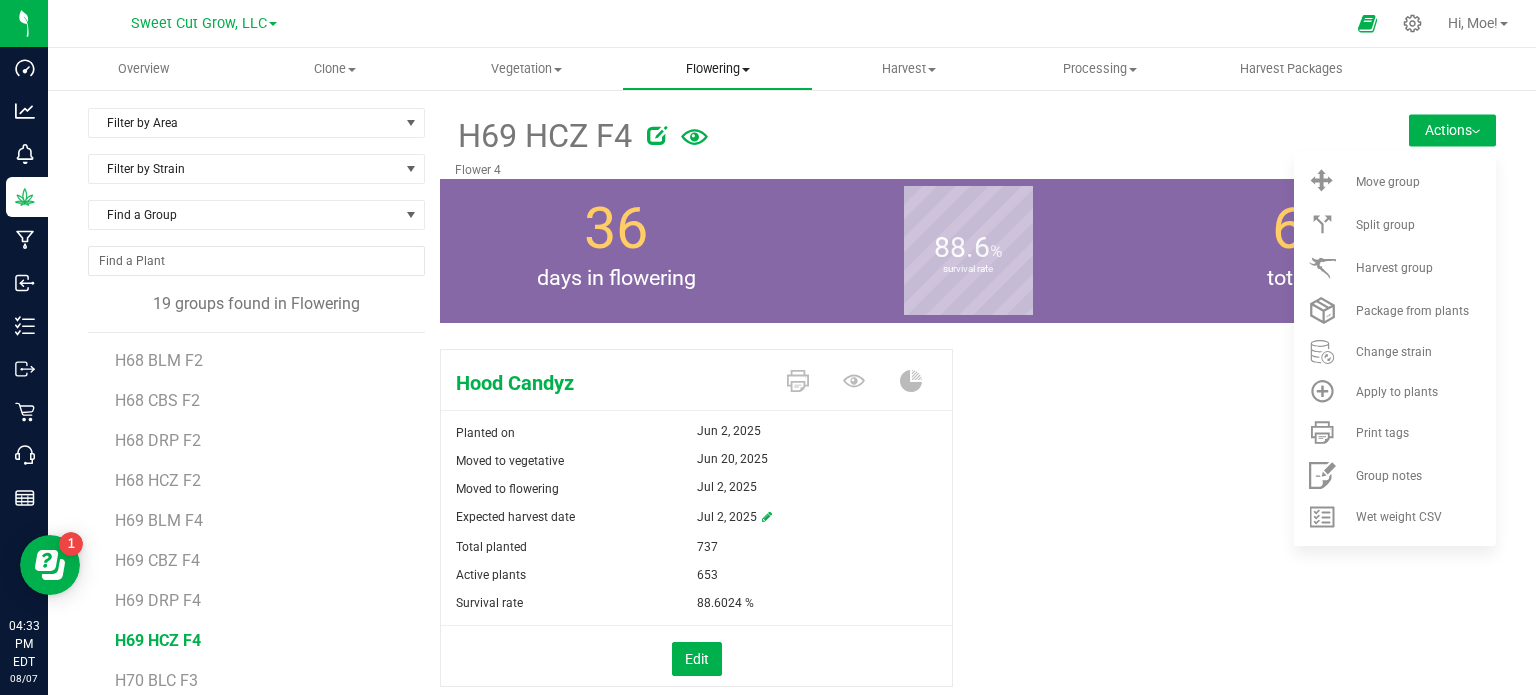 click on "Flowering" at bounding box center [717, 69] 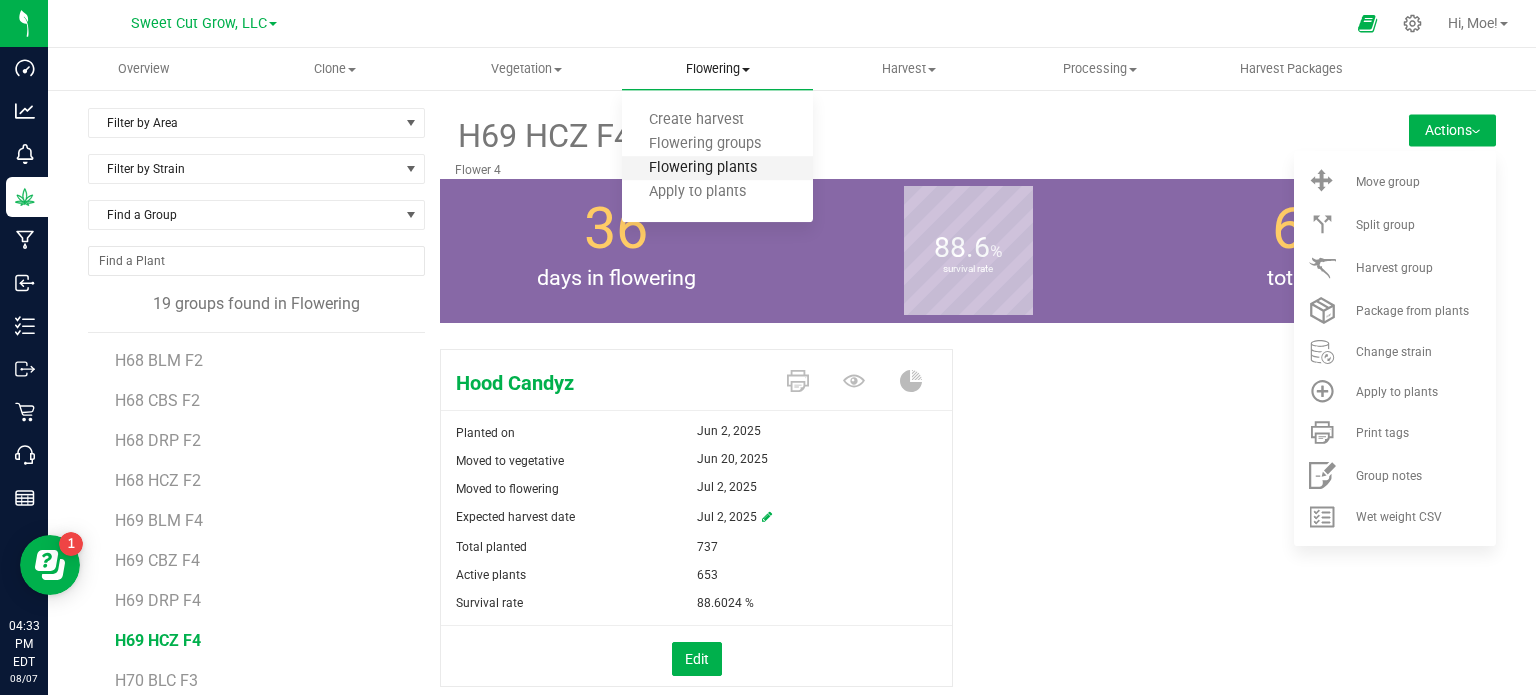 click on "Flowering plants" at bounding box center [703, 168] 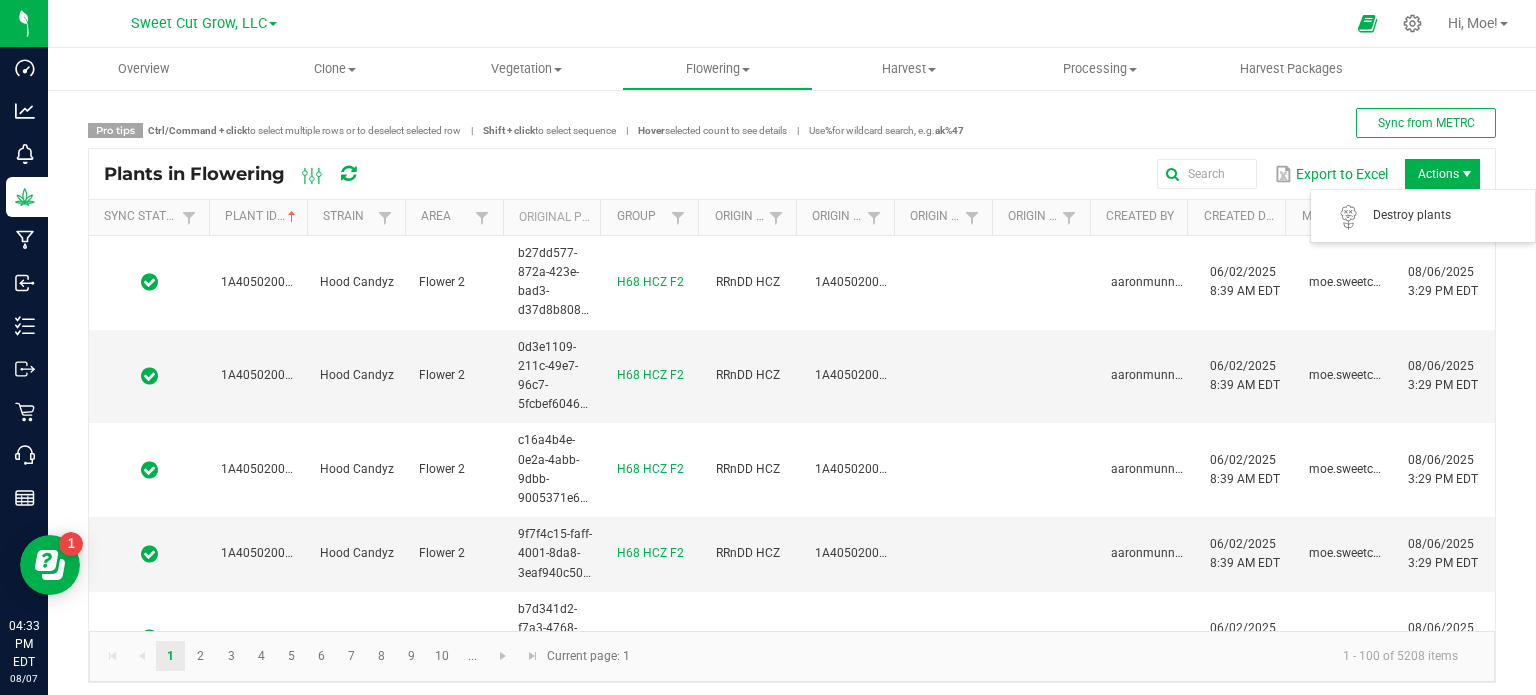 click on "Actions" at bounding box center [1442, 174] 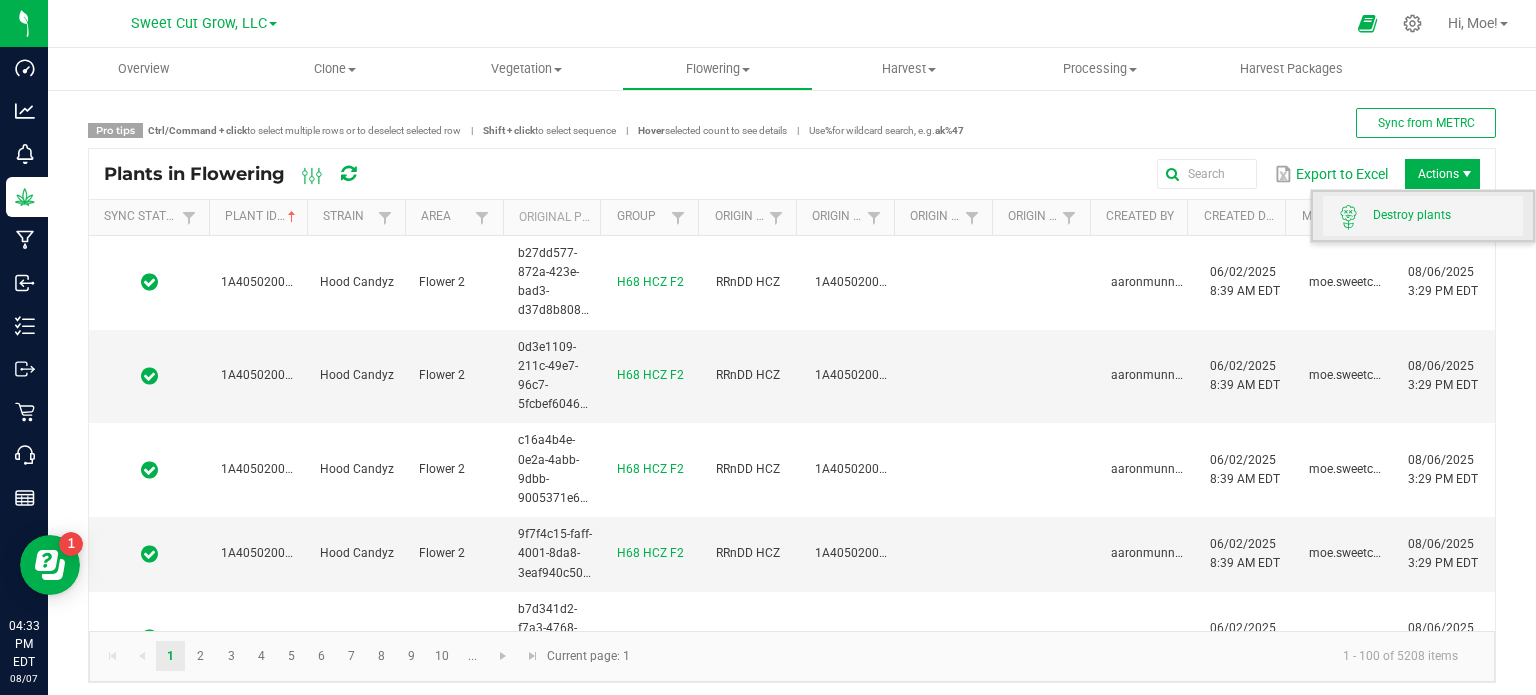 click on "Destroy plants" at bounding box center (1448, 215) 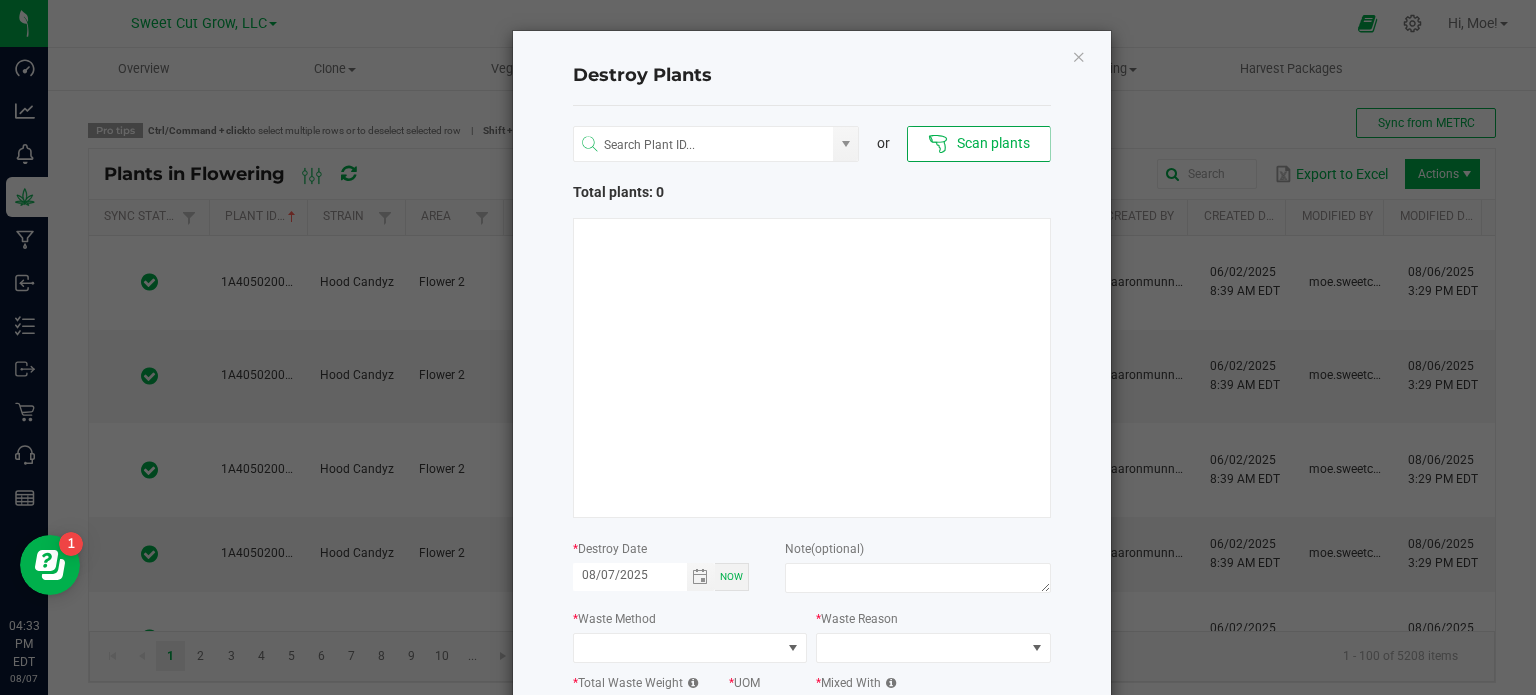 type 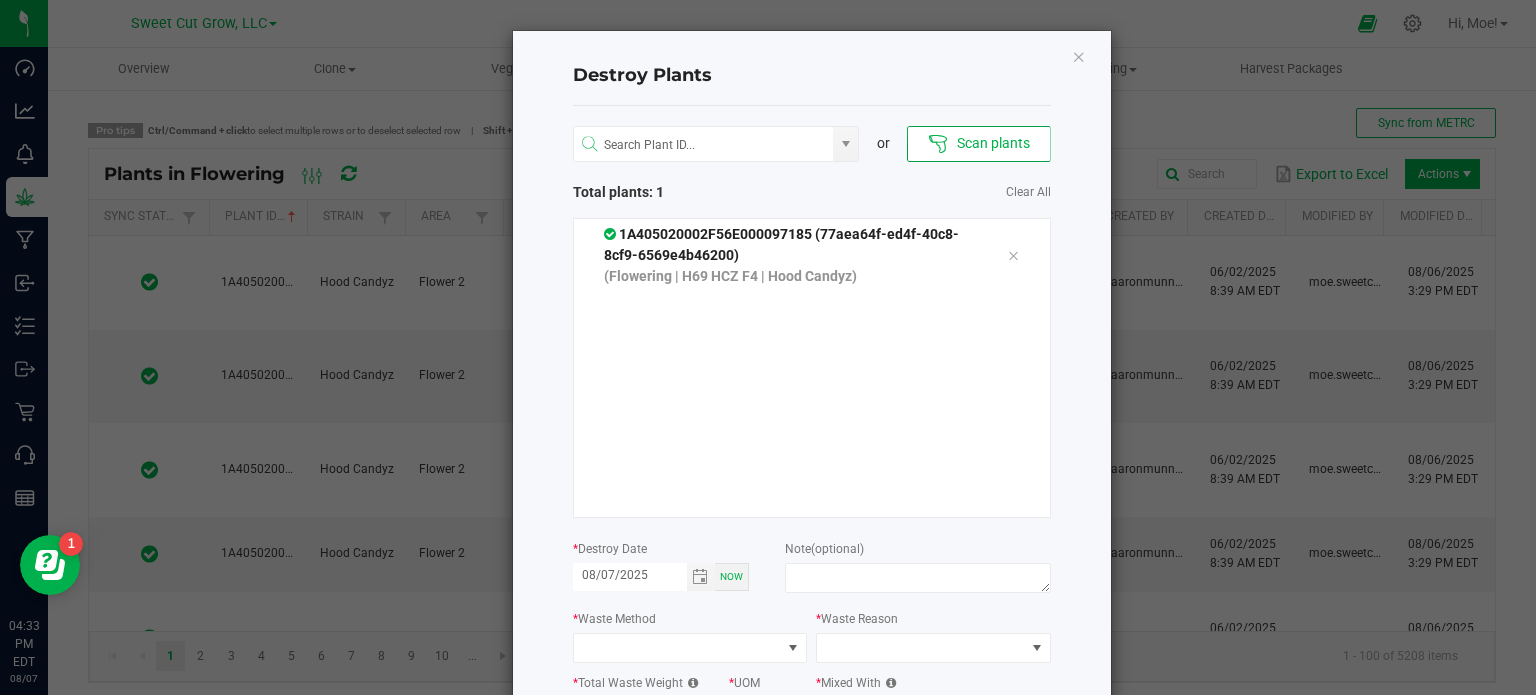 click on "or
Scan plants   Total plants: 1   Clear All
[PLANT_ID] ([GUID])  (Flowering | H69 HCZ F4 | Hood Candyz) *  Destroy Date  [DATE] Now  Note   (optional)  *  Waste Method  *  Waste Reason  *  Total Waste Weight  0.0000 *  UOM  g *  Mixed With  Soil" 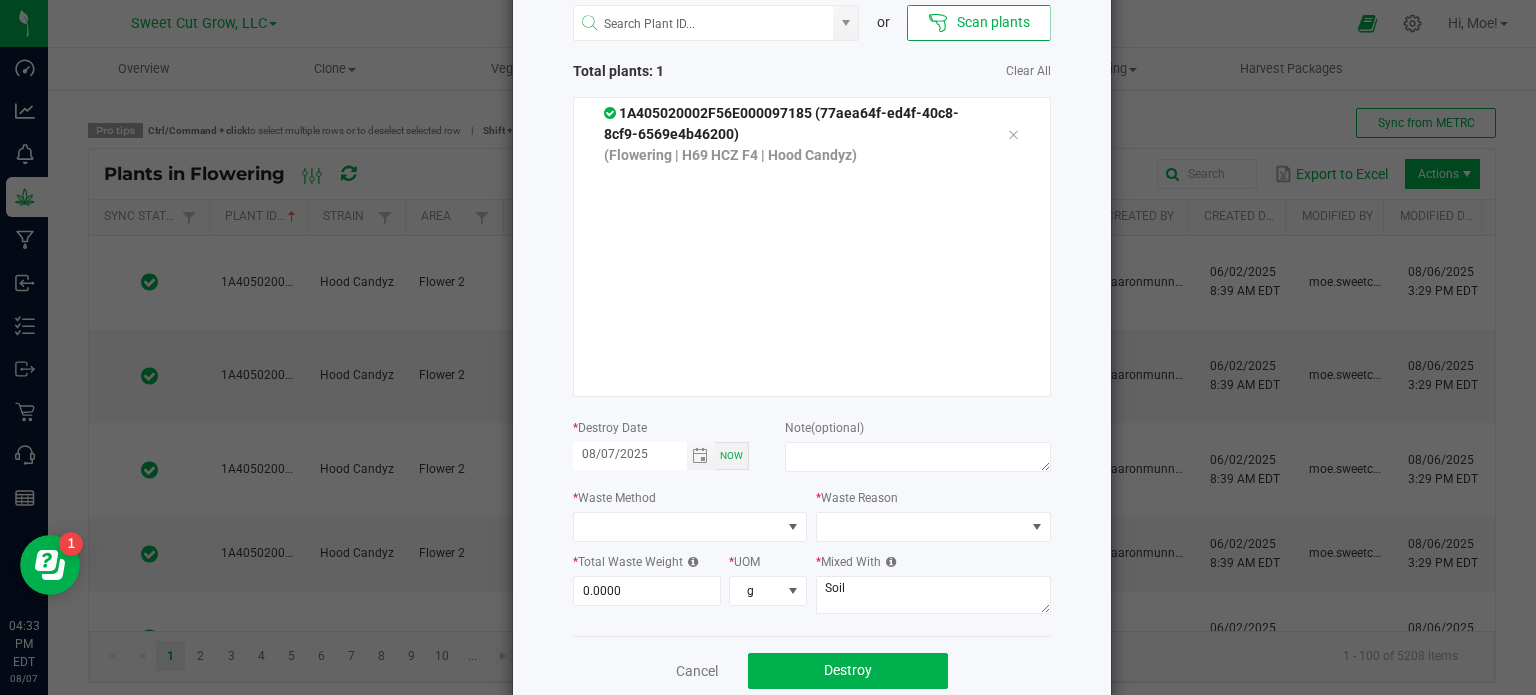scroll, scrollTop: 160, scrollLeft: 0, axis: vertical 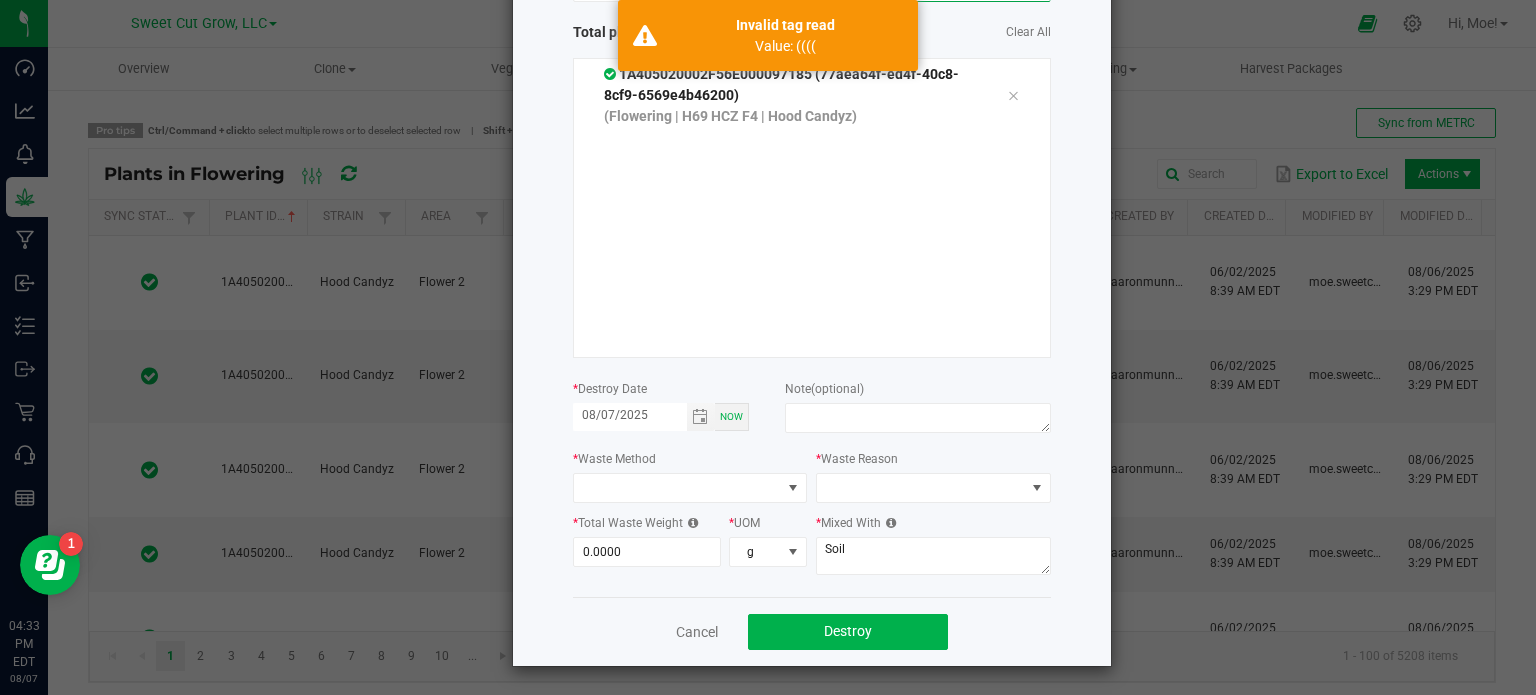 click on "*  Waste Method" 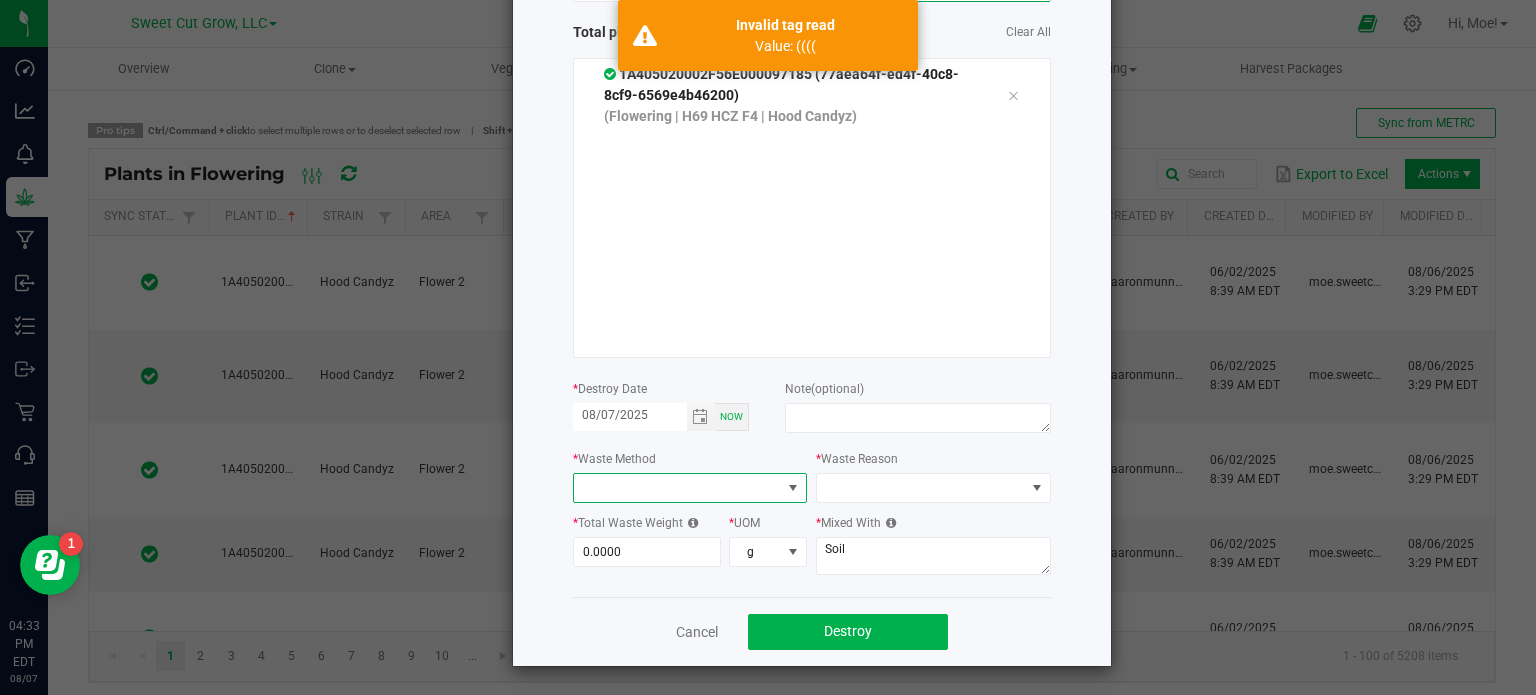 click at bounding box center [678, 488] 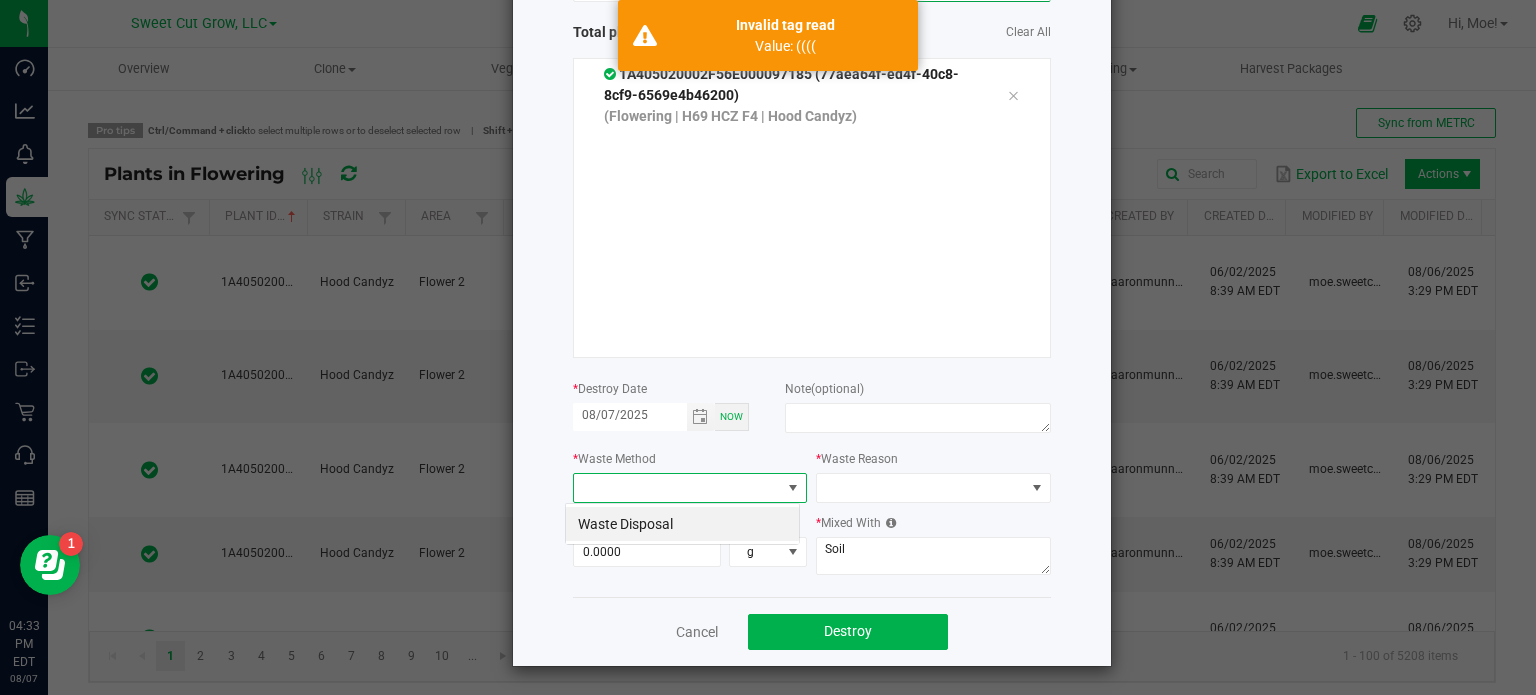 scroll, scrollTop: 99970, scrollLeft: 99765, axis: both 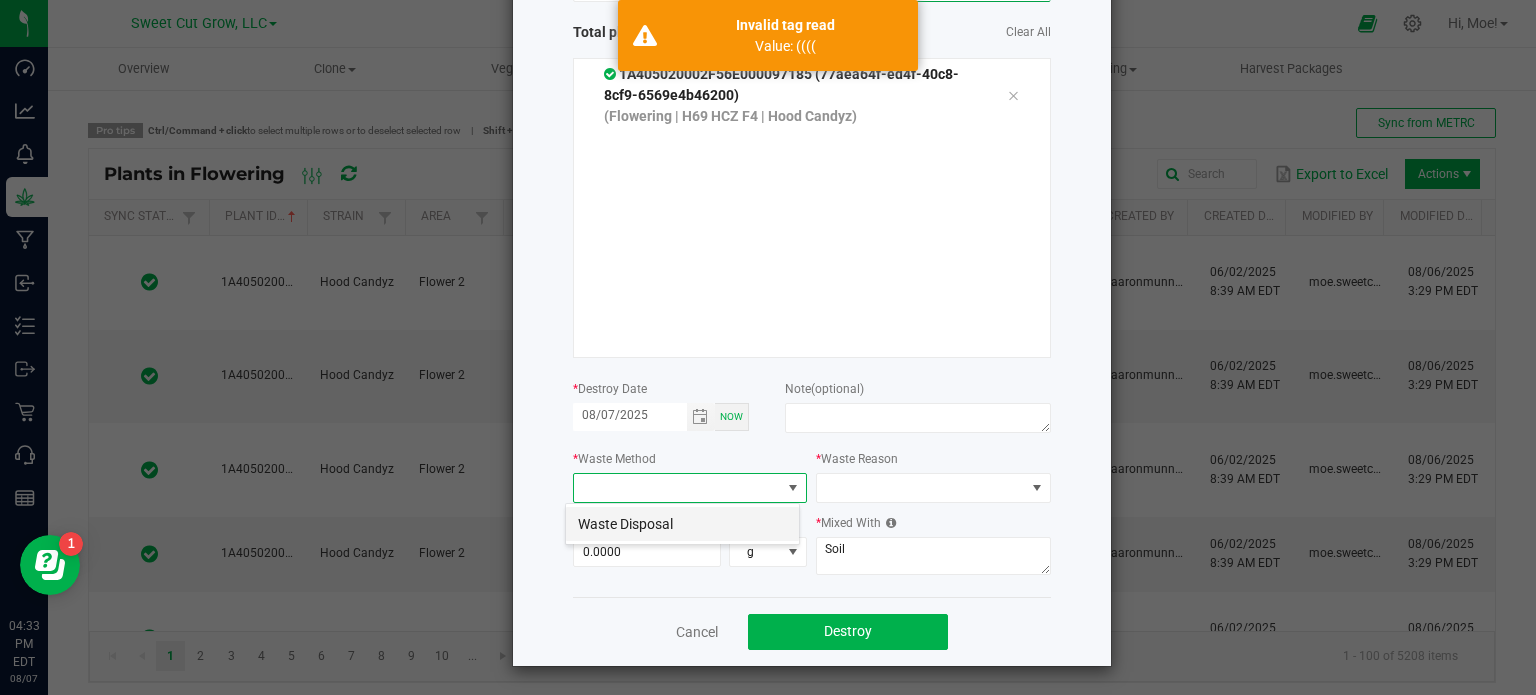 click on "Waste Disposal" at bounding box center [682, 524] 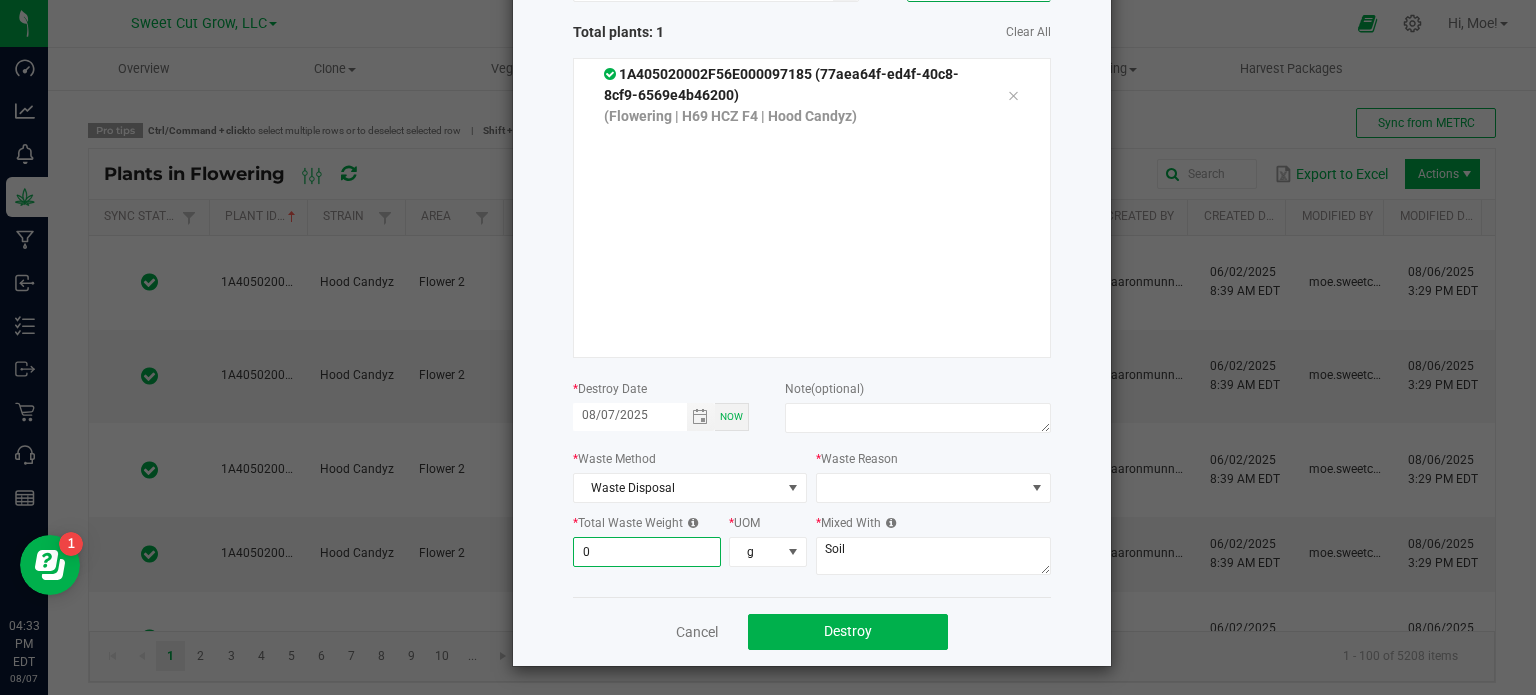 click on "0" at bounding box center [647, 552] 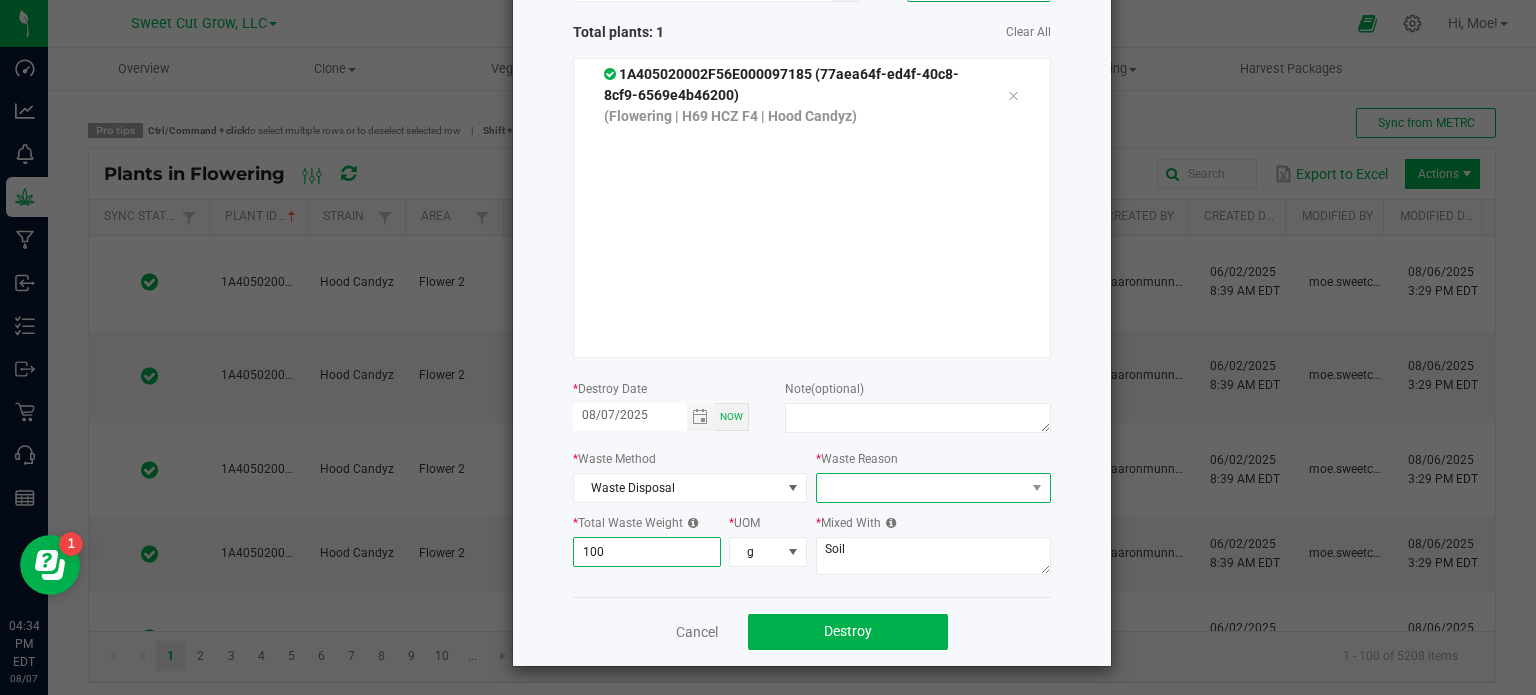 type on "100.0000" 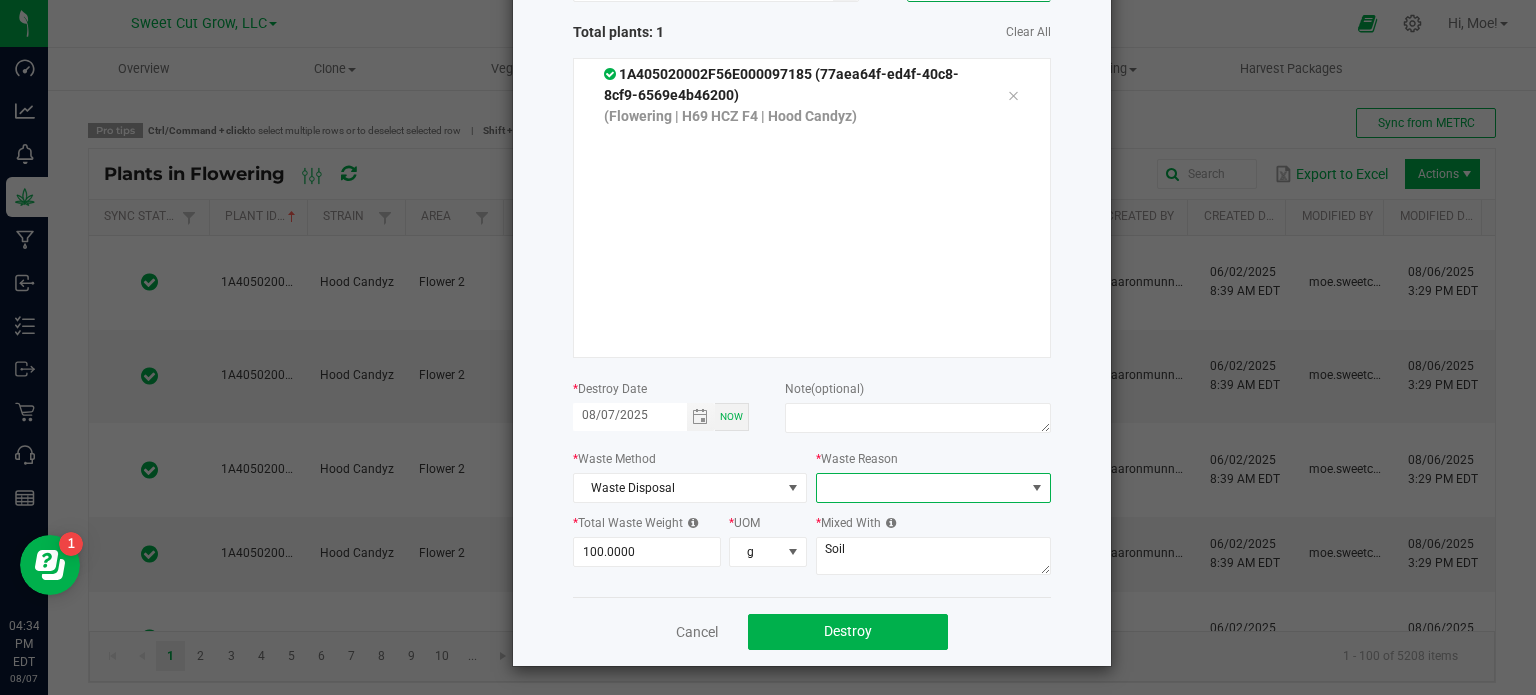 click at bounding box center [921, 488] 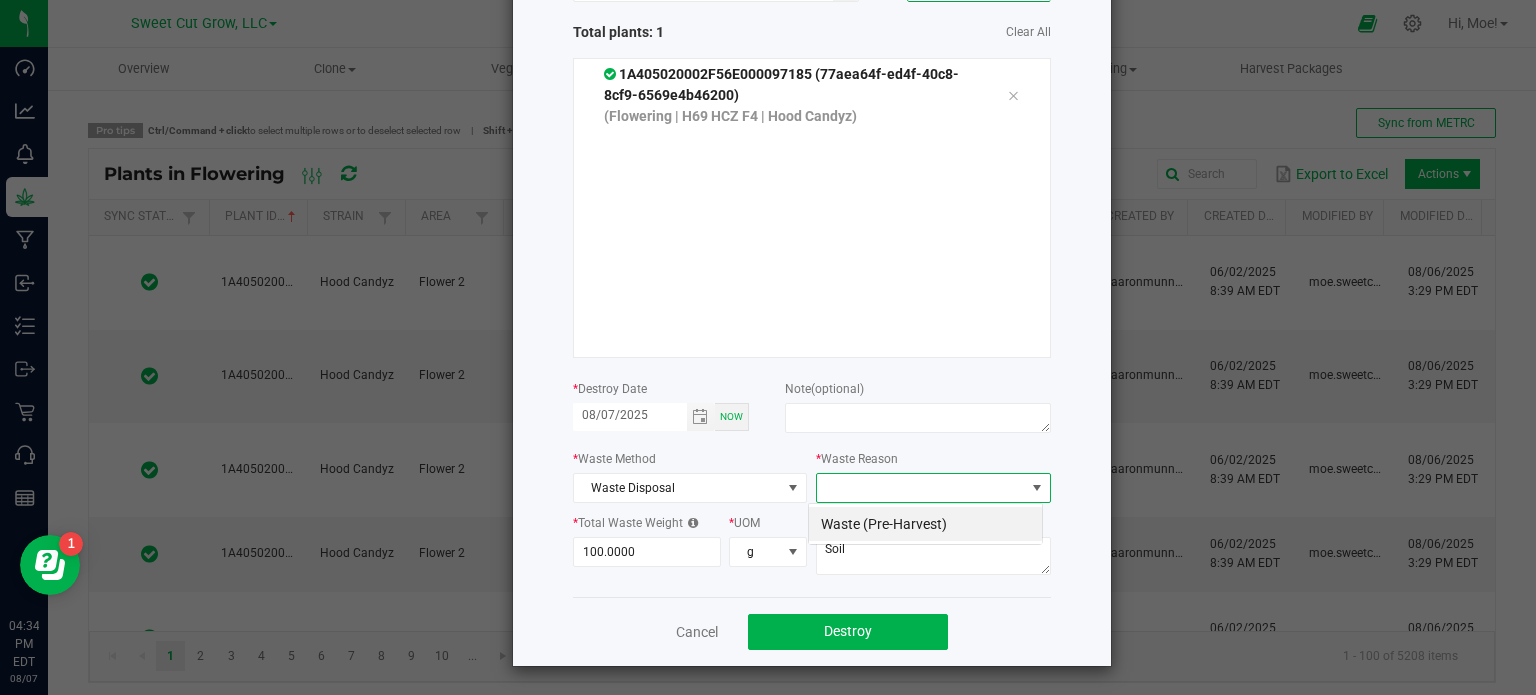 scroll, scrollTop: 99970, scrollLeft: 99765, axis: both 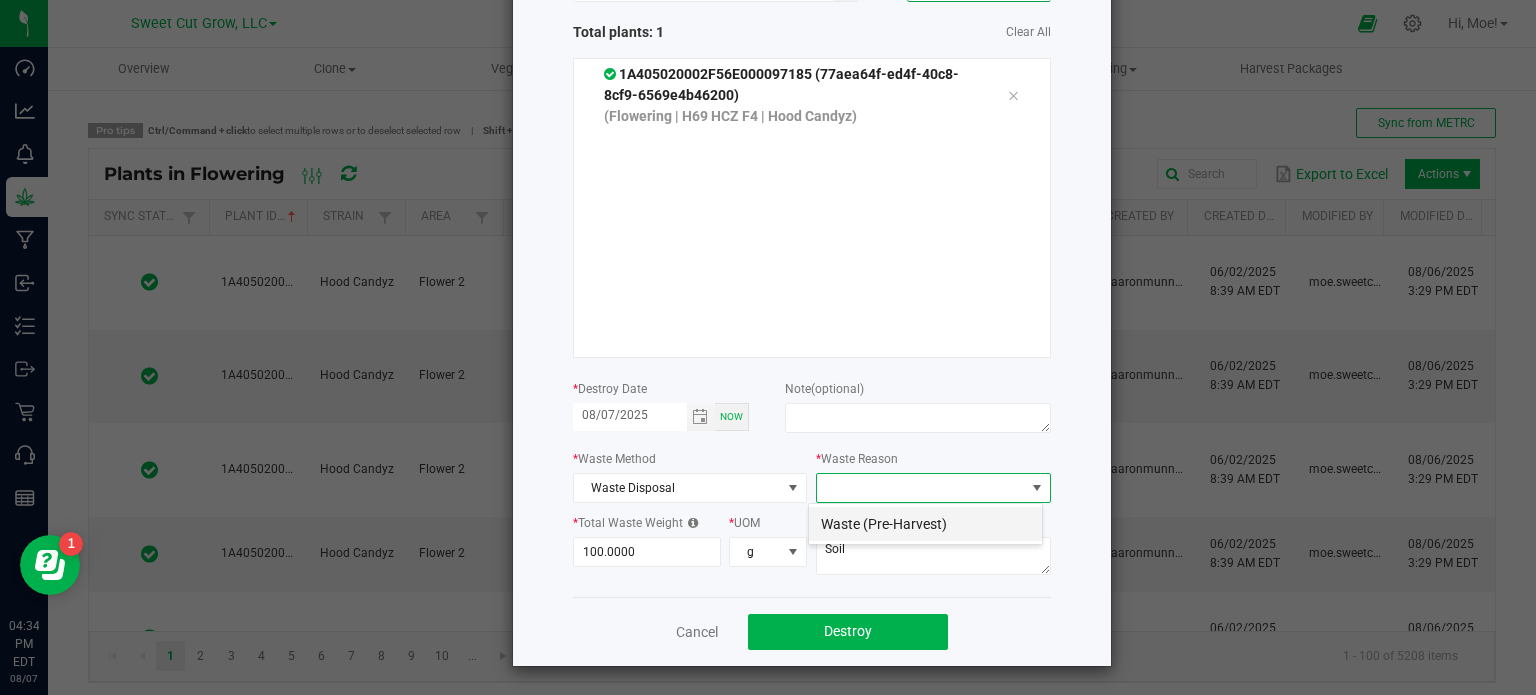 click on "Waste (Pre-Harvest)" at bounding box center (925, 524) 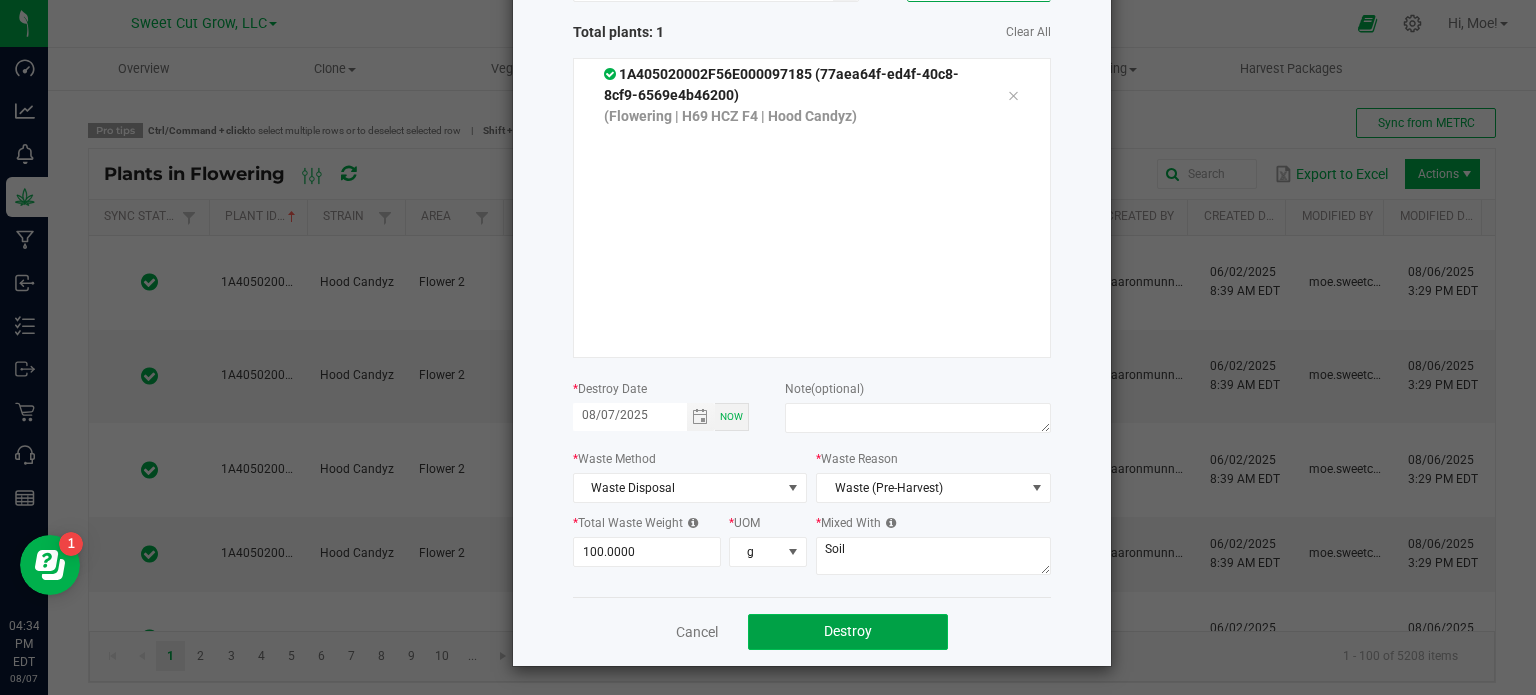 click on "Destroy" 